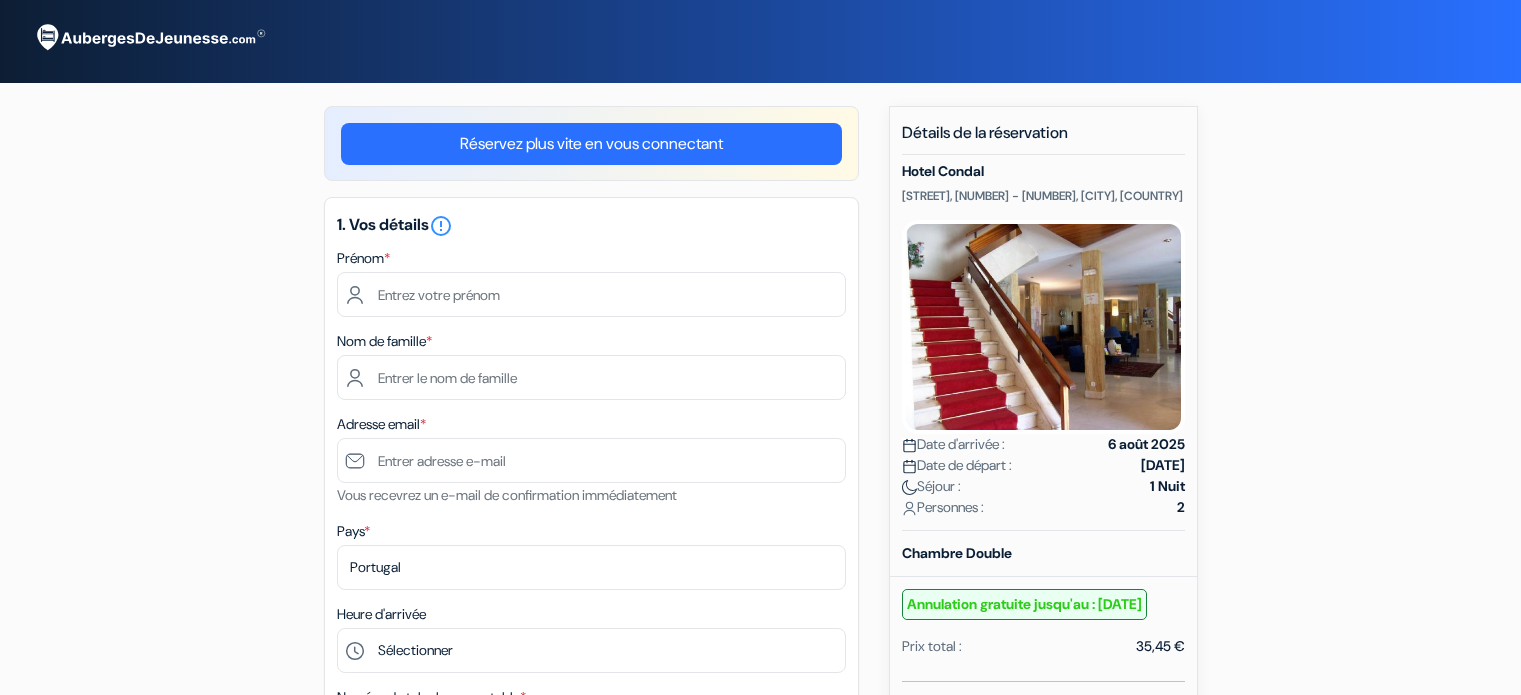 scroll, scrollTop: 0, scrollLeft: 0, axis: both 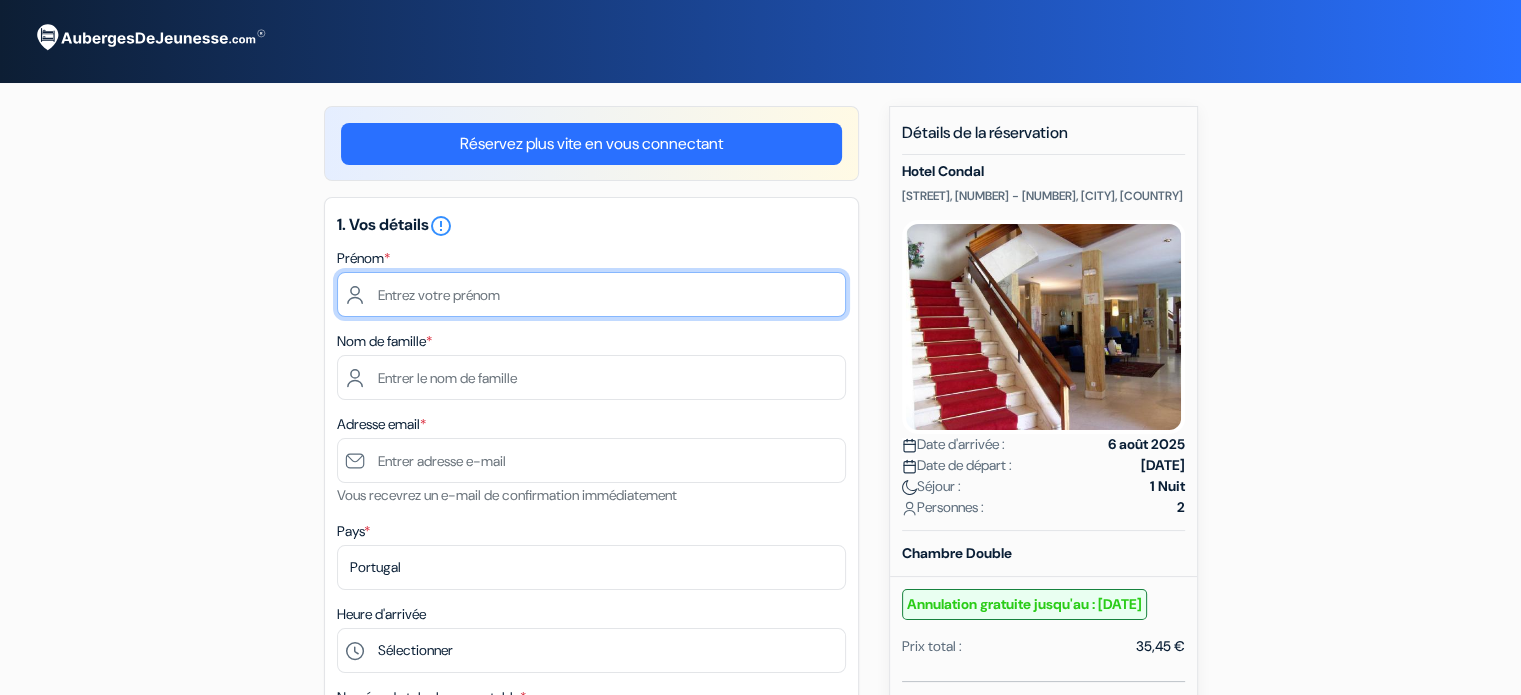 click at bounding box center (591, 294) 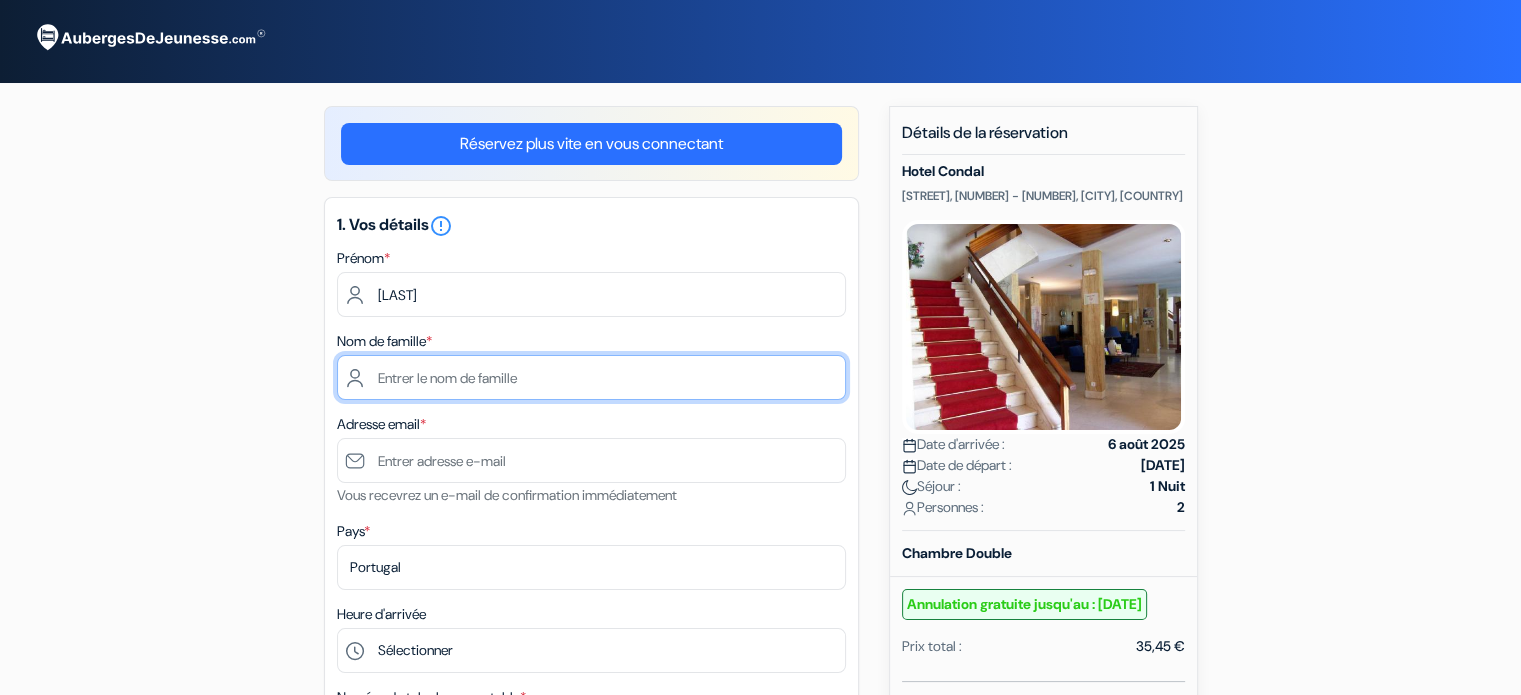 type on "[LAST]" 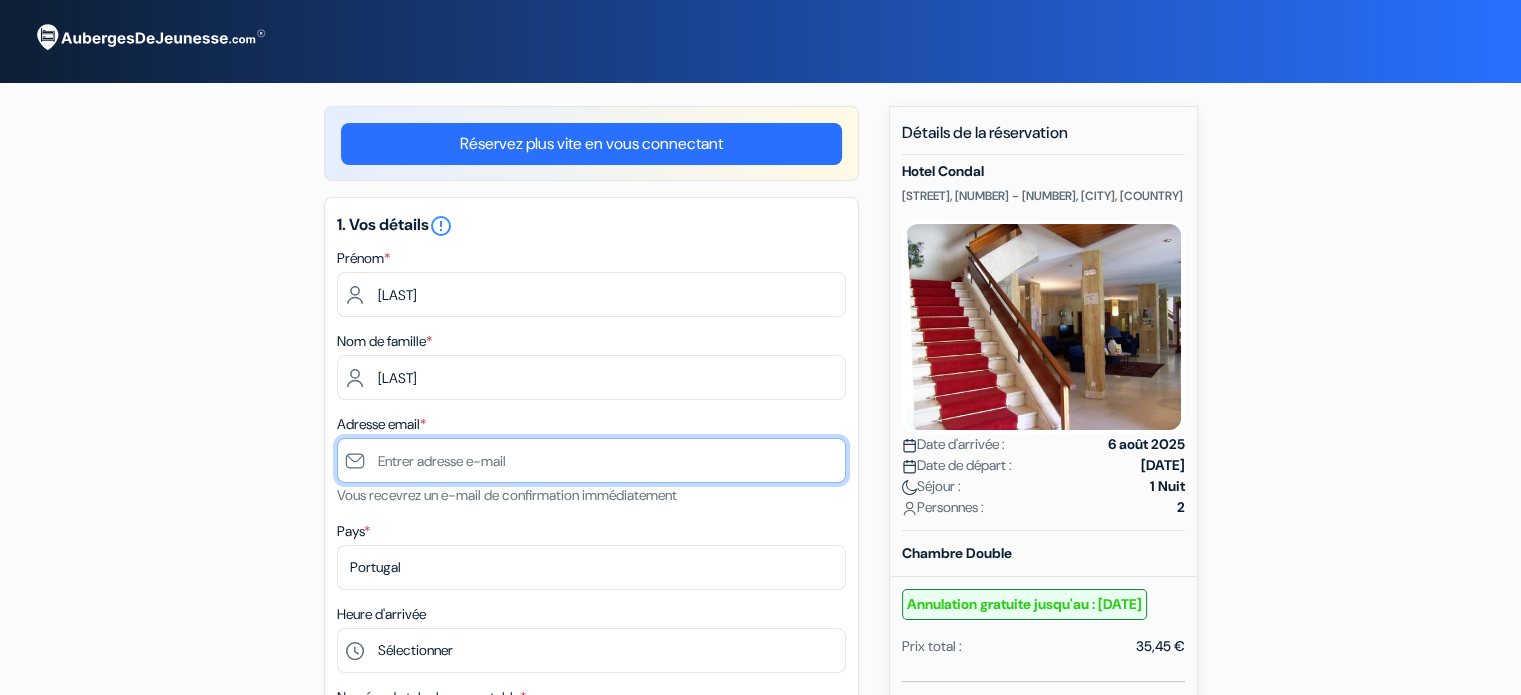 type on "[LAST]@hotmail.com" 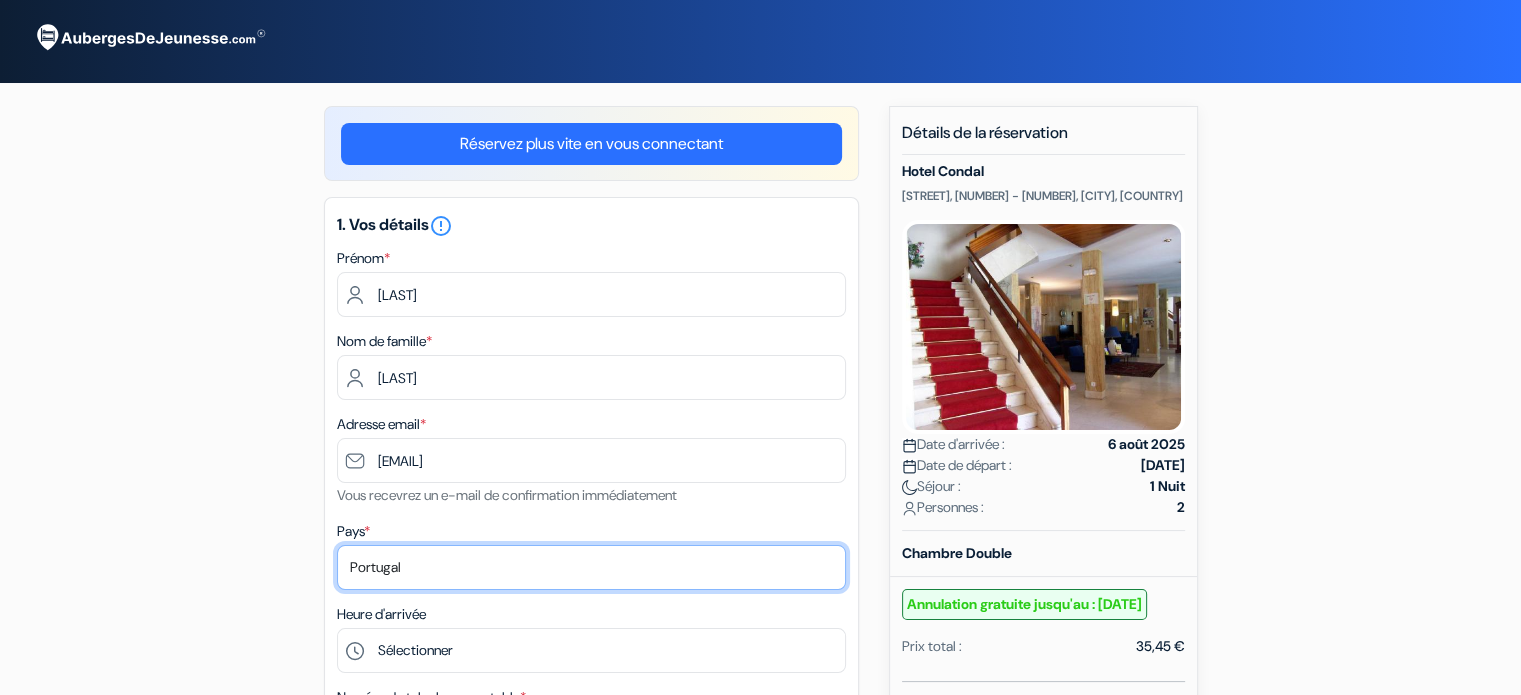 select on "fr" 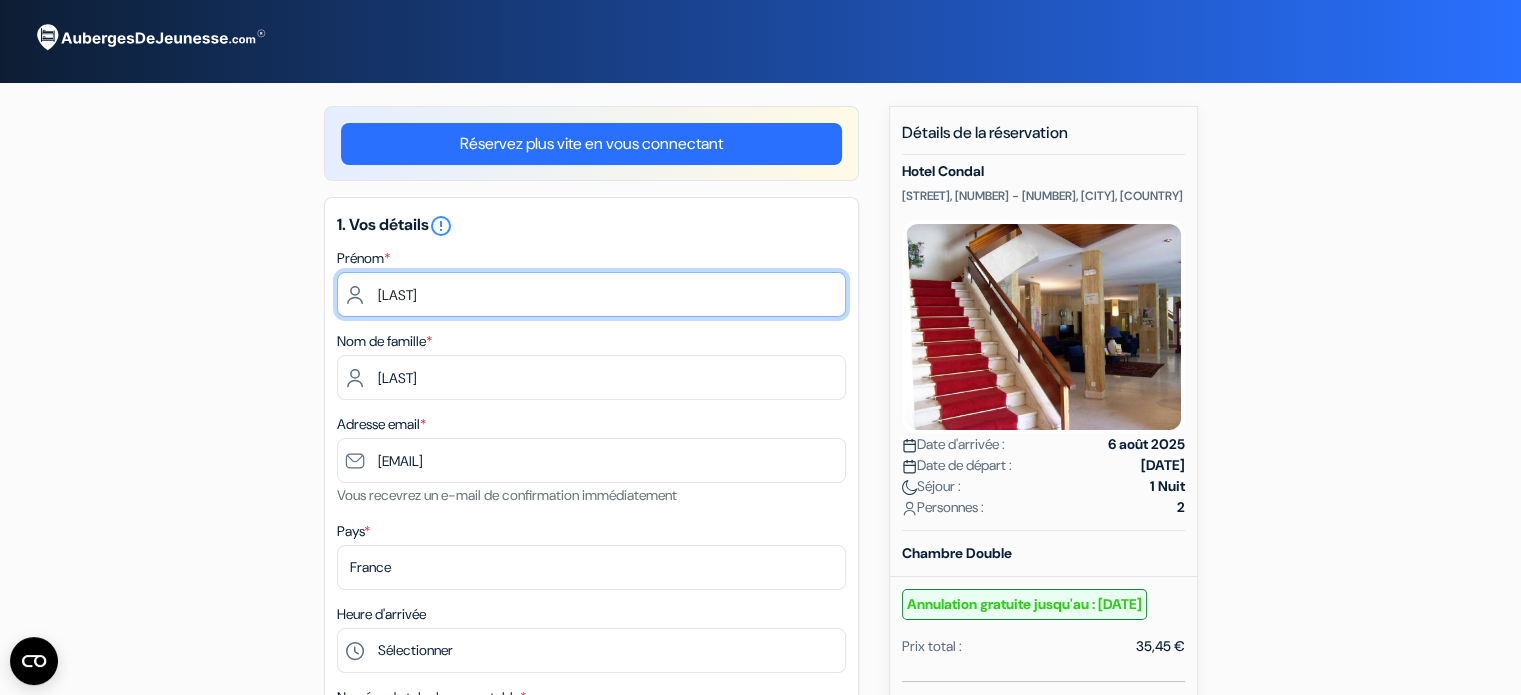 scroll, scrollTop: 331, scrollLeft: 0, axis: vertical 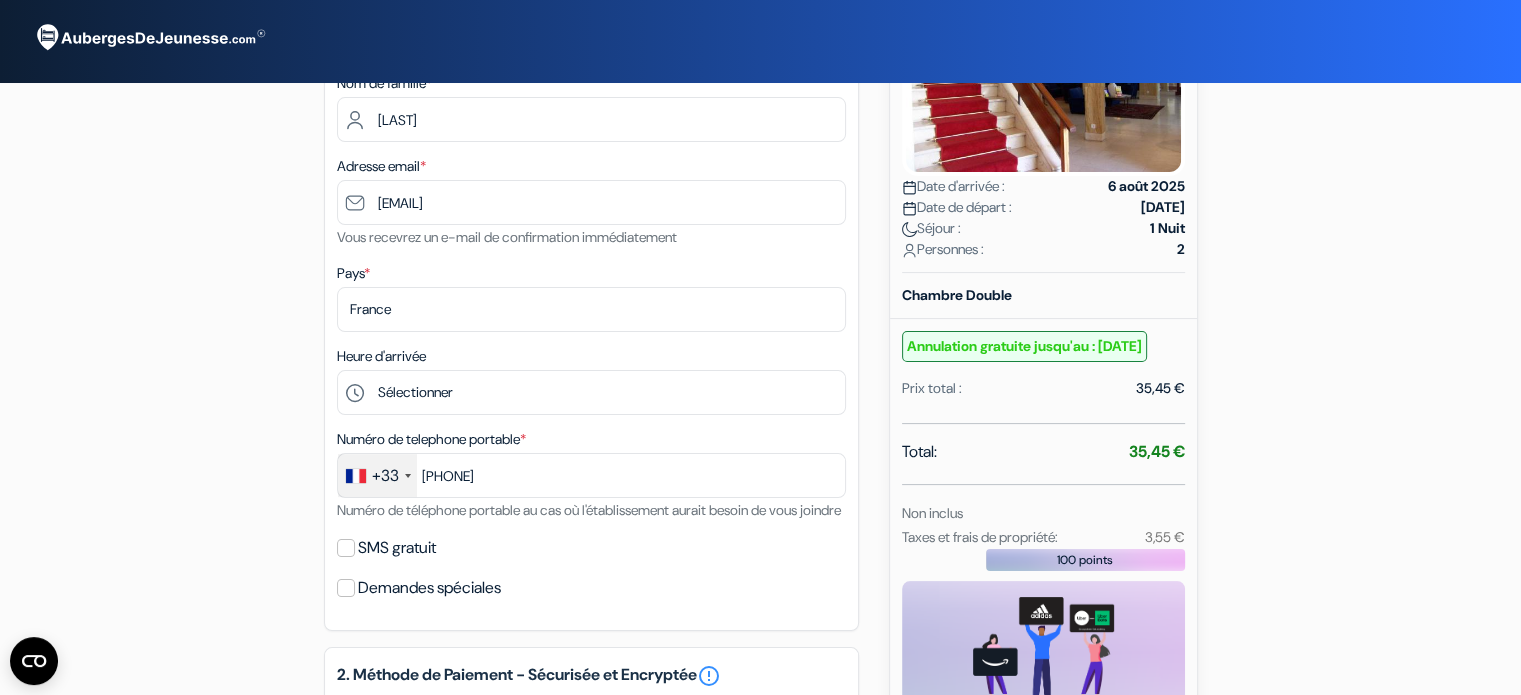type on "6 24 96 39 98" 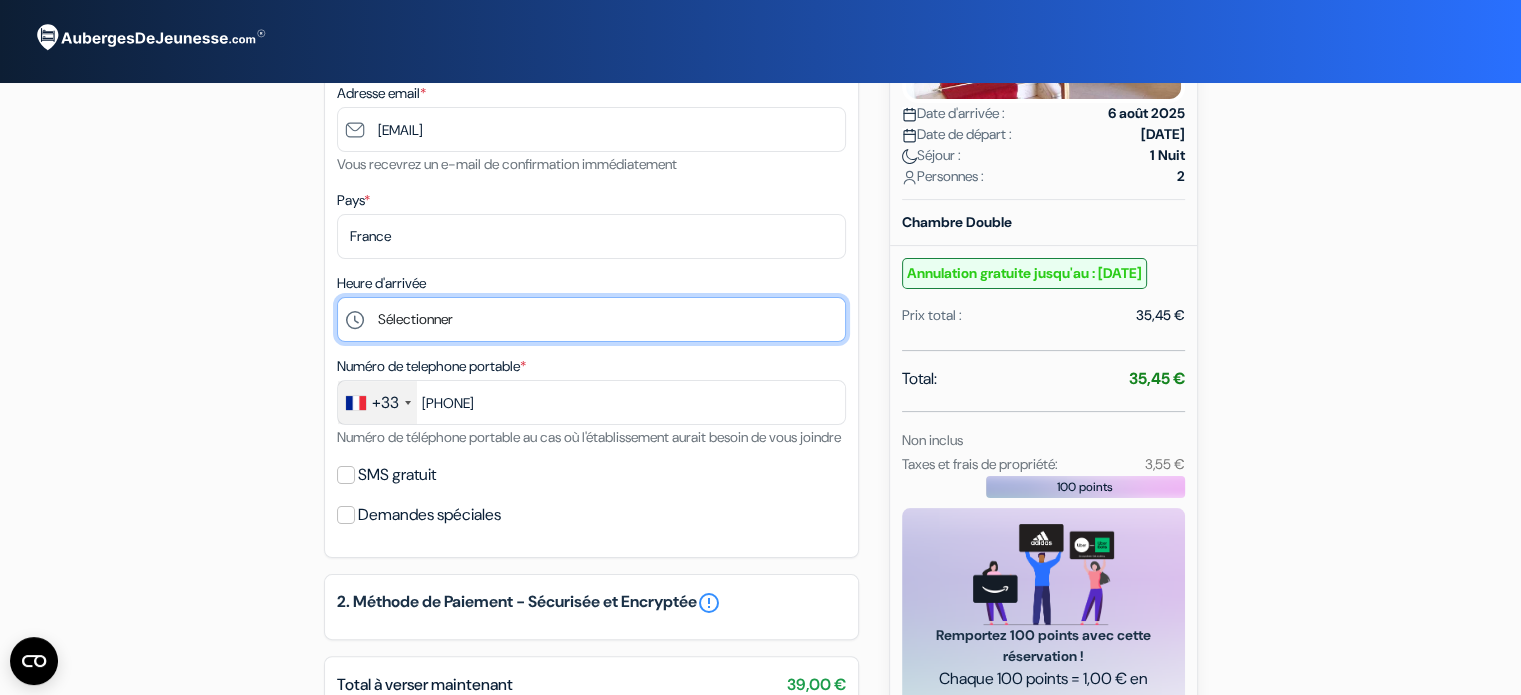 click on "Sélectionner
14:00
15:00
16:00
17:00
18:00
19:00
20:00
21:00
22:00
23:00
0:00" at bounding box center [591, 319] 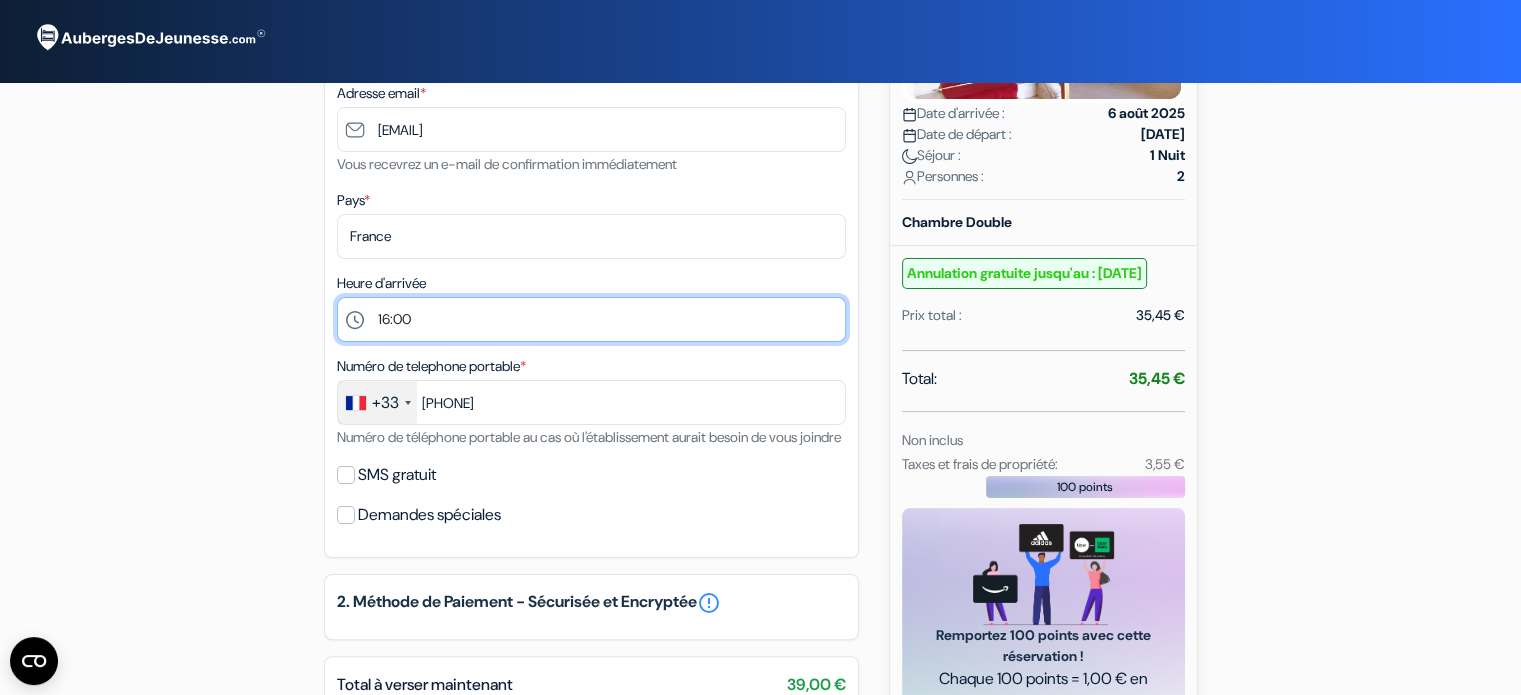click on "Sélectionner
14:00
15:00
16:00
17:00
18:00
19:00
20:00
21:00
22:00
23:00
0:00" at bounding box center (591, 319) 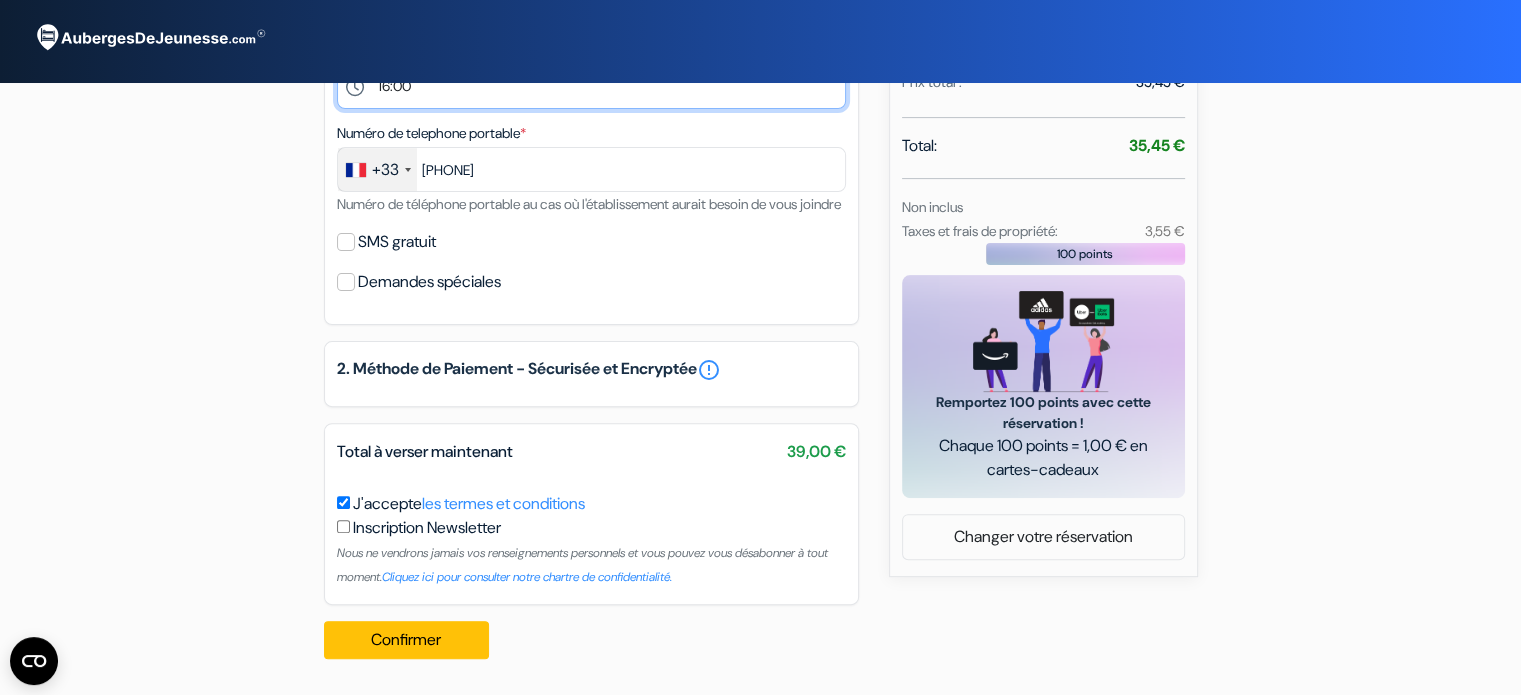 scroll, scrollTop: 588, scrollLeft: 0, axis: vertical 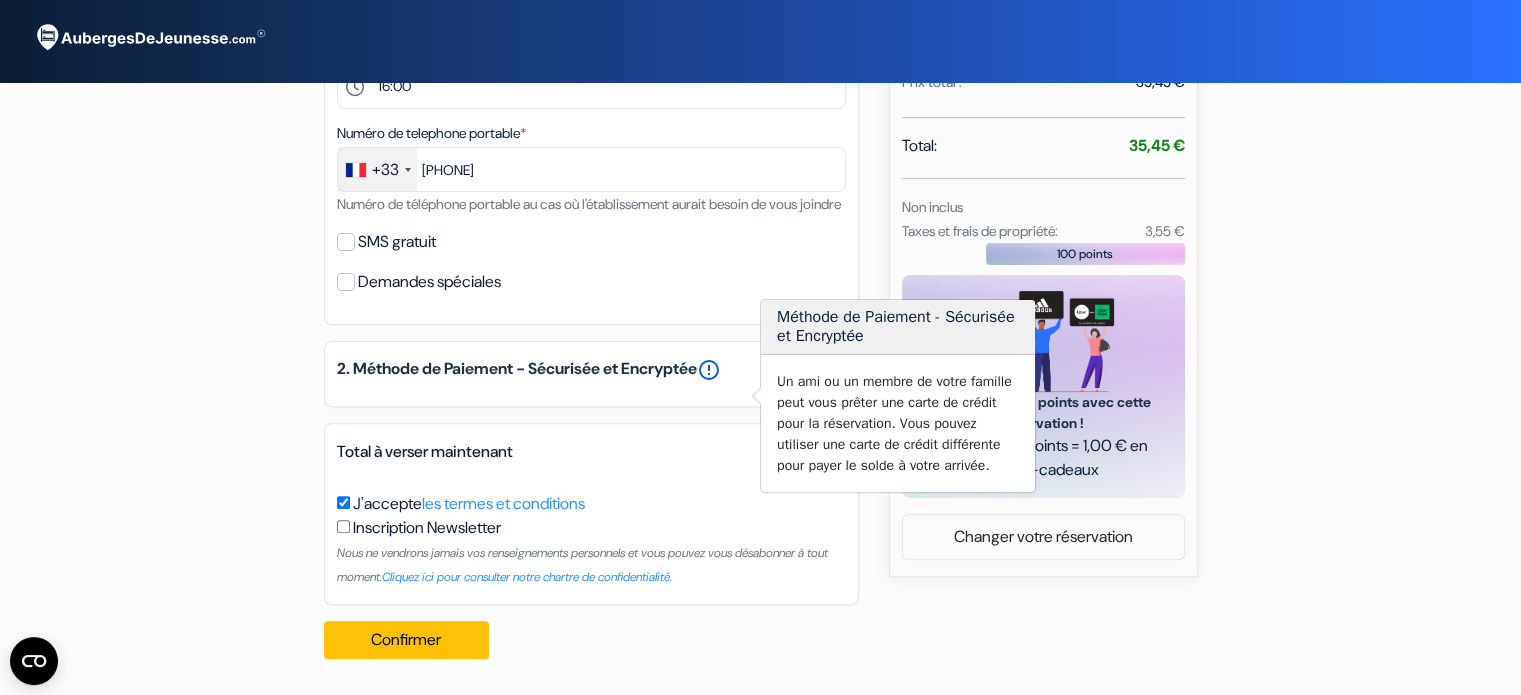 click on "error_outline" at bounding box center [709, 370] 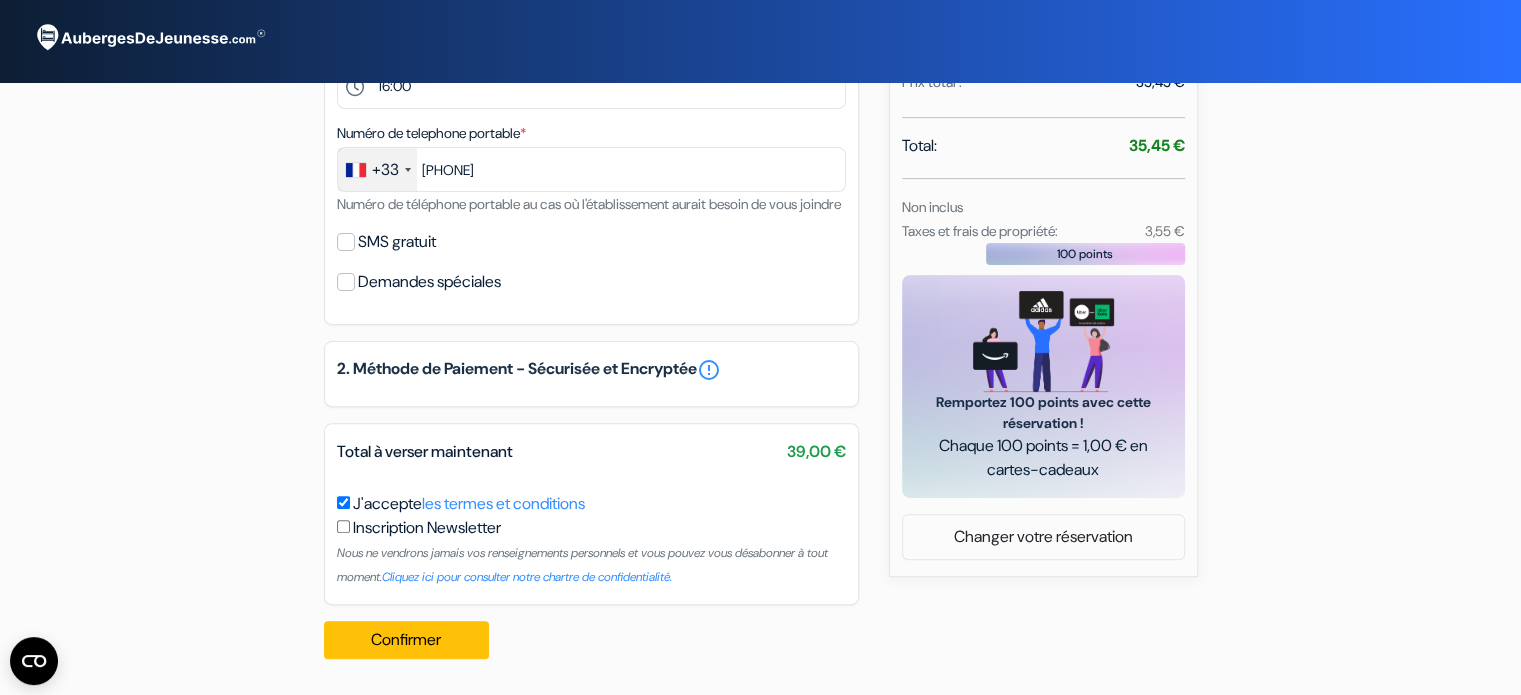 click on "Total à verser maintenant
39,00 €
J'accepte   les termes et conditions
Inscription Newsletter
Nous ne vendrons jamais vos renseignements personnels et vous pouvez vous désabonner à tout moment." at bounding box center [591, 514] 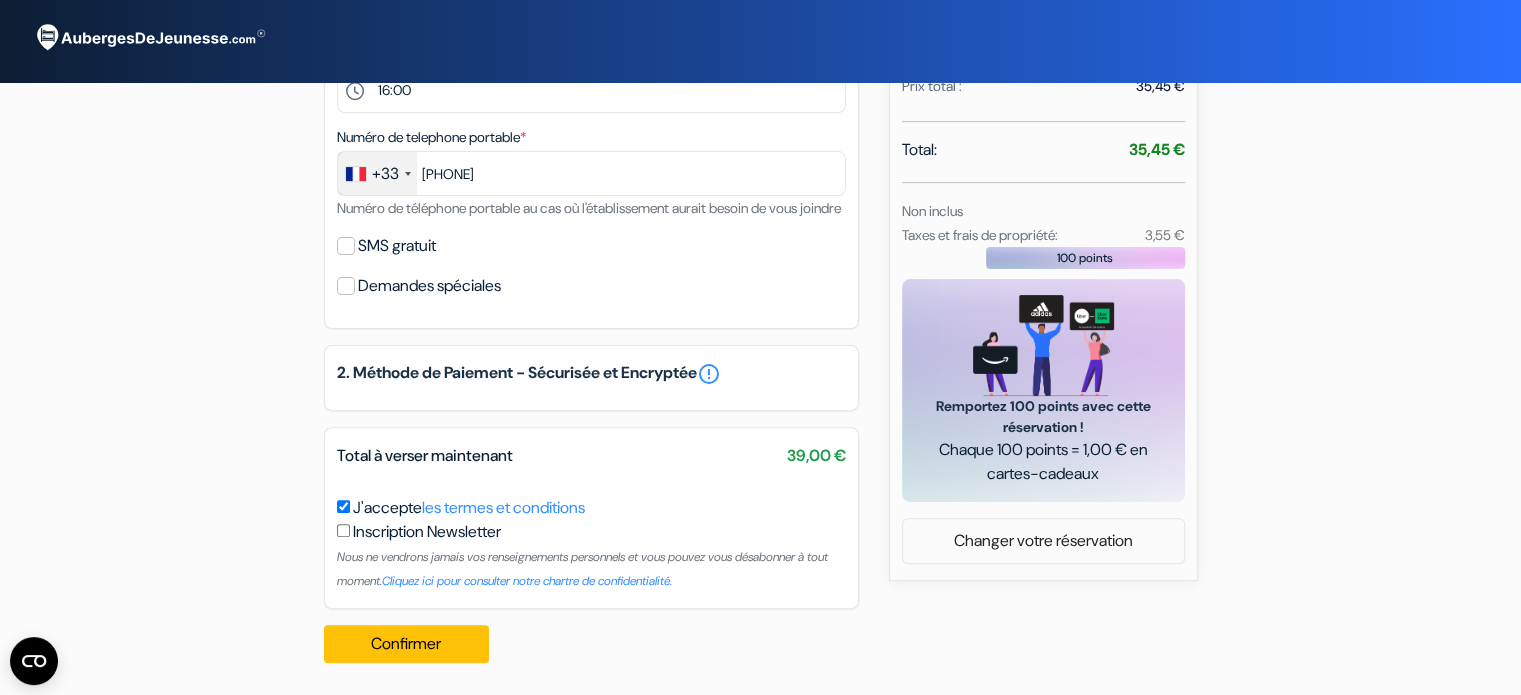 scroll, scrollTop: 560, scrollLeft: 0, axis: vertical 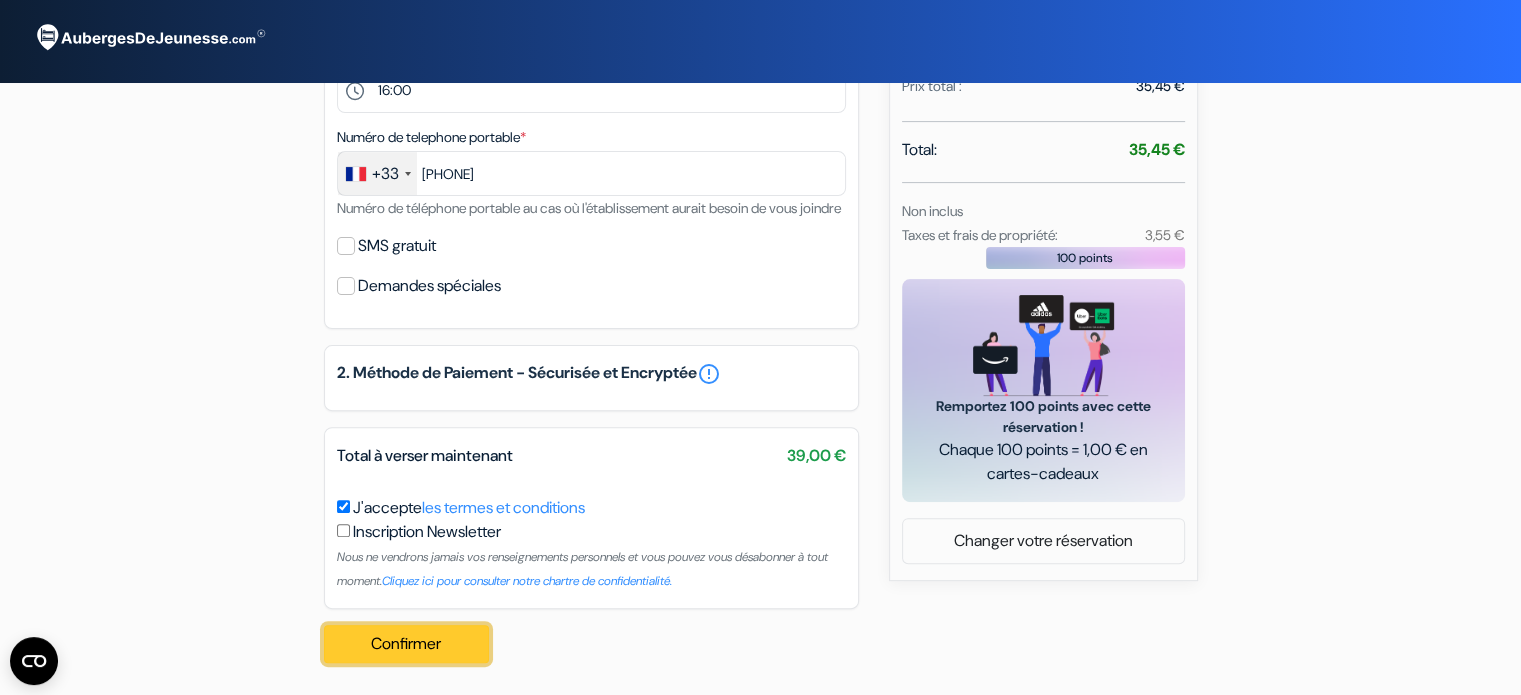 click on "Confirmer
Loading..." at bounding box center [407, 644] 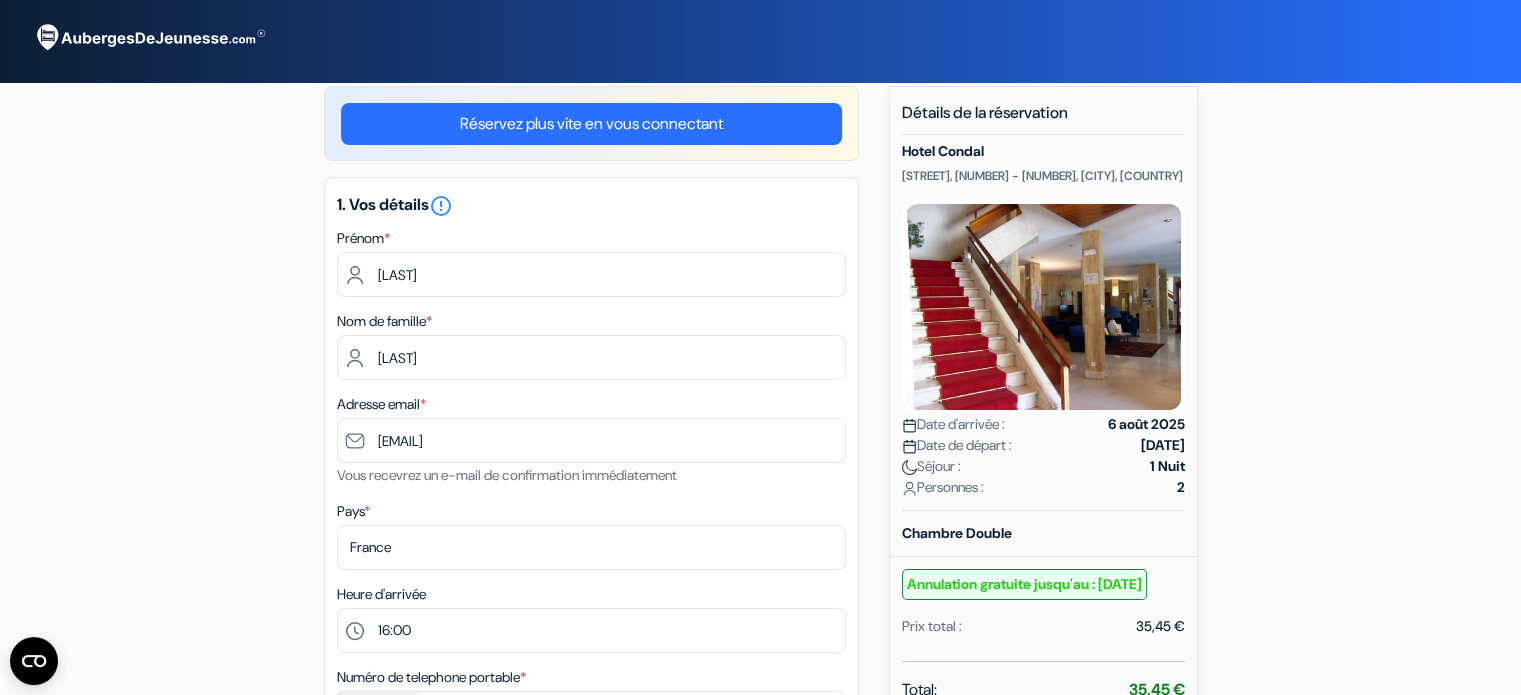 scroll, scrollTop: 23, scrollLeft: 0, axis: vertical 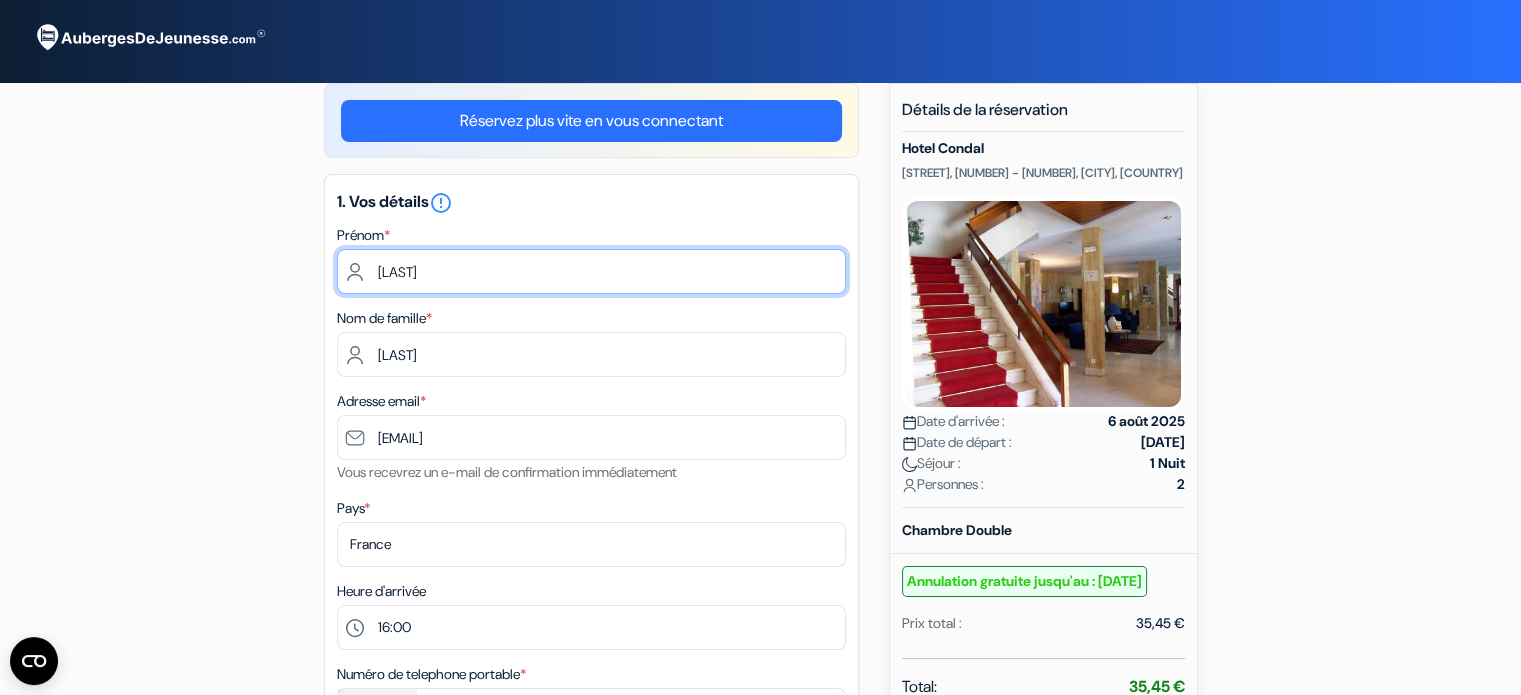 click on "[LAST]" at bounding box center [591, 271] 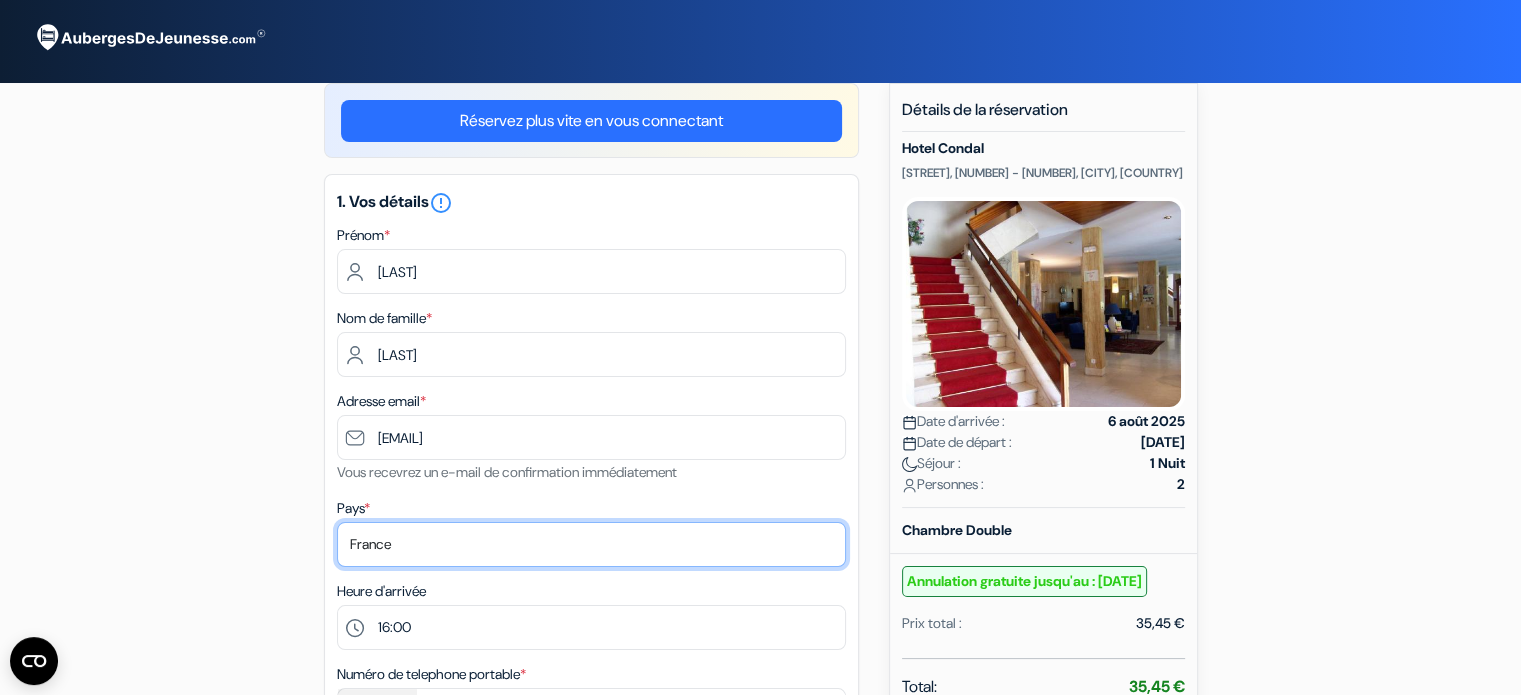 click on "Selectionner le pays
Abkhazie
Afghanistan
Afrique du Sud
Albanie
Algérie
Allemagne
Andorre
Angola
Anguilla" at bounding box center [591, 544] 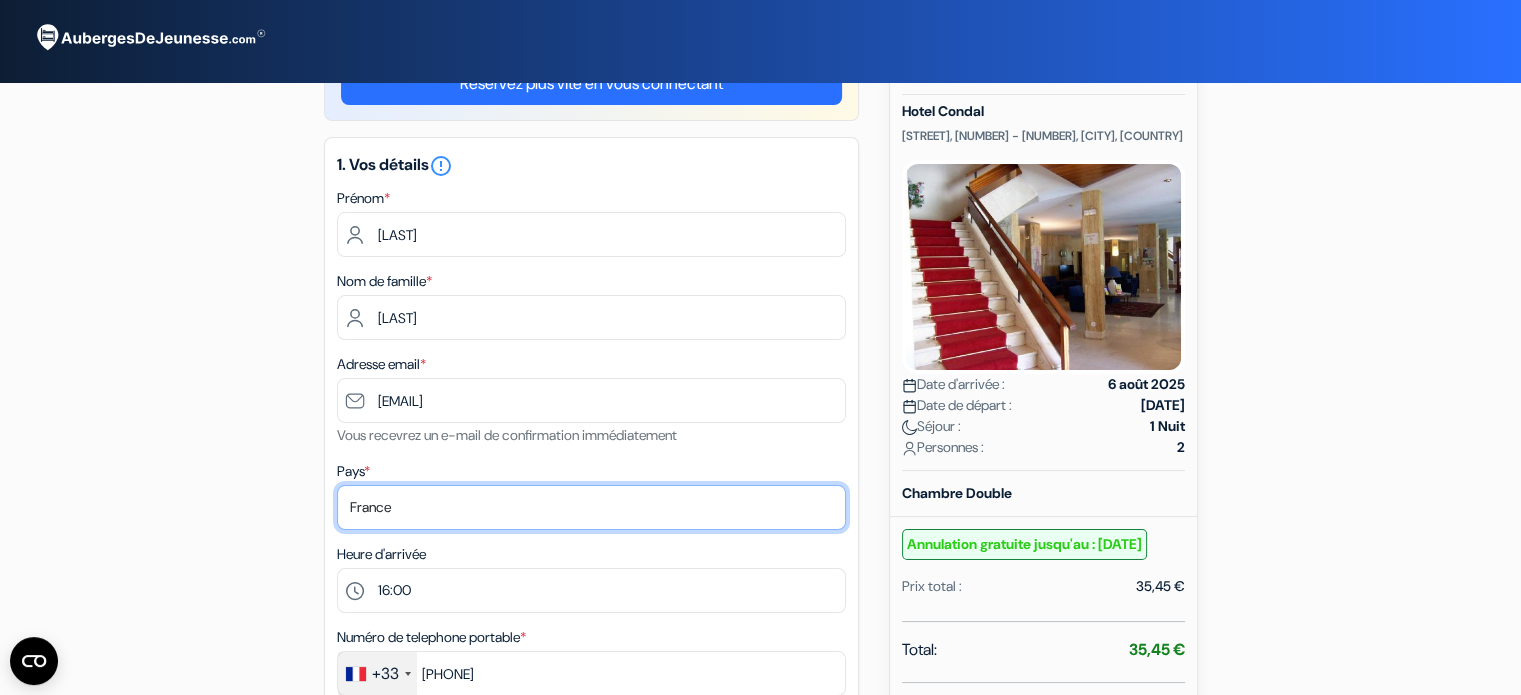 scroll, scrollTop: 186, scrollLeft: 0, axis: vertical 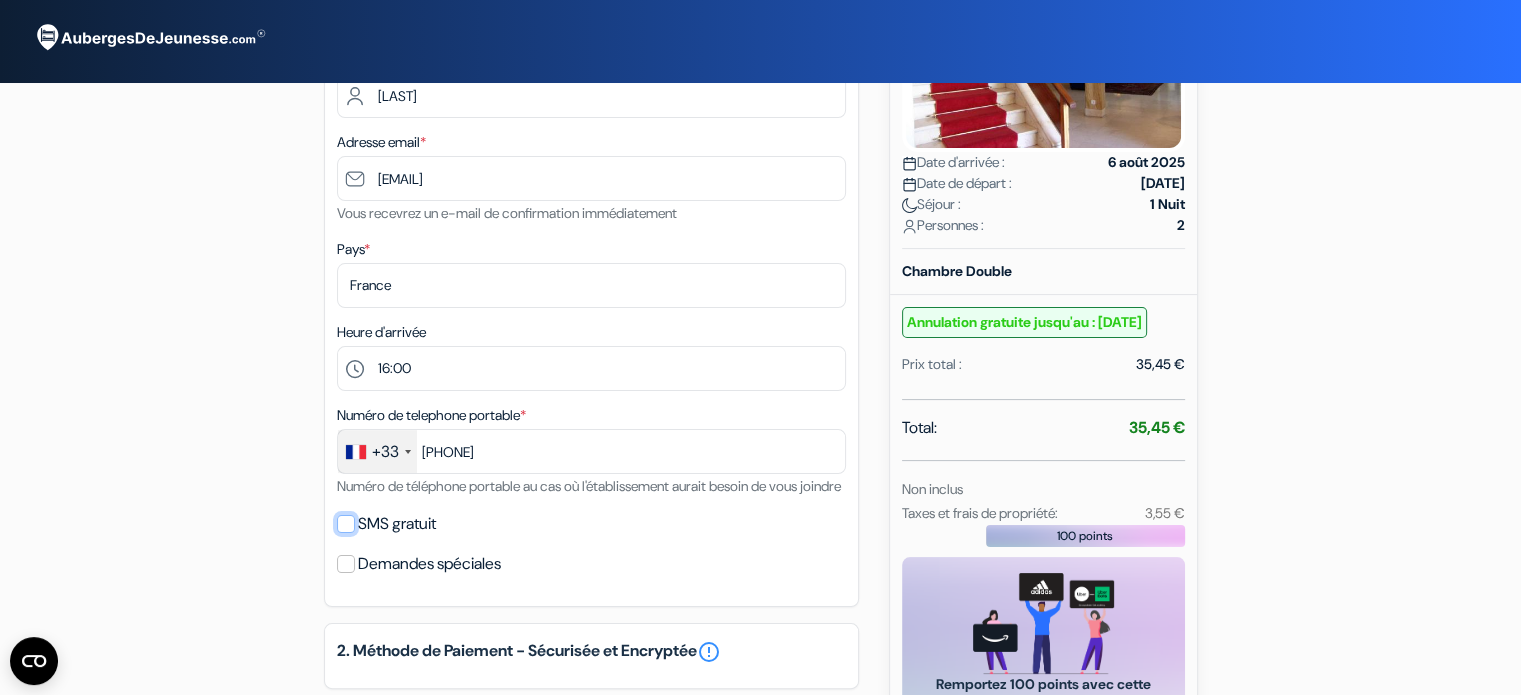 click on "SMS gratuit" at bounding box center [346, 524] 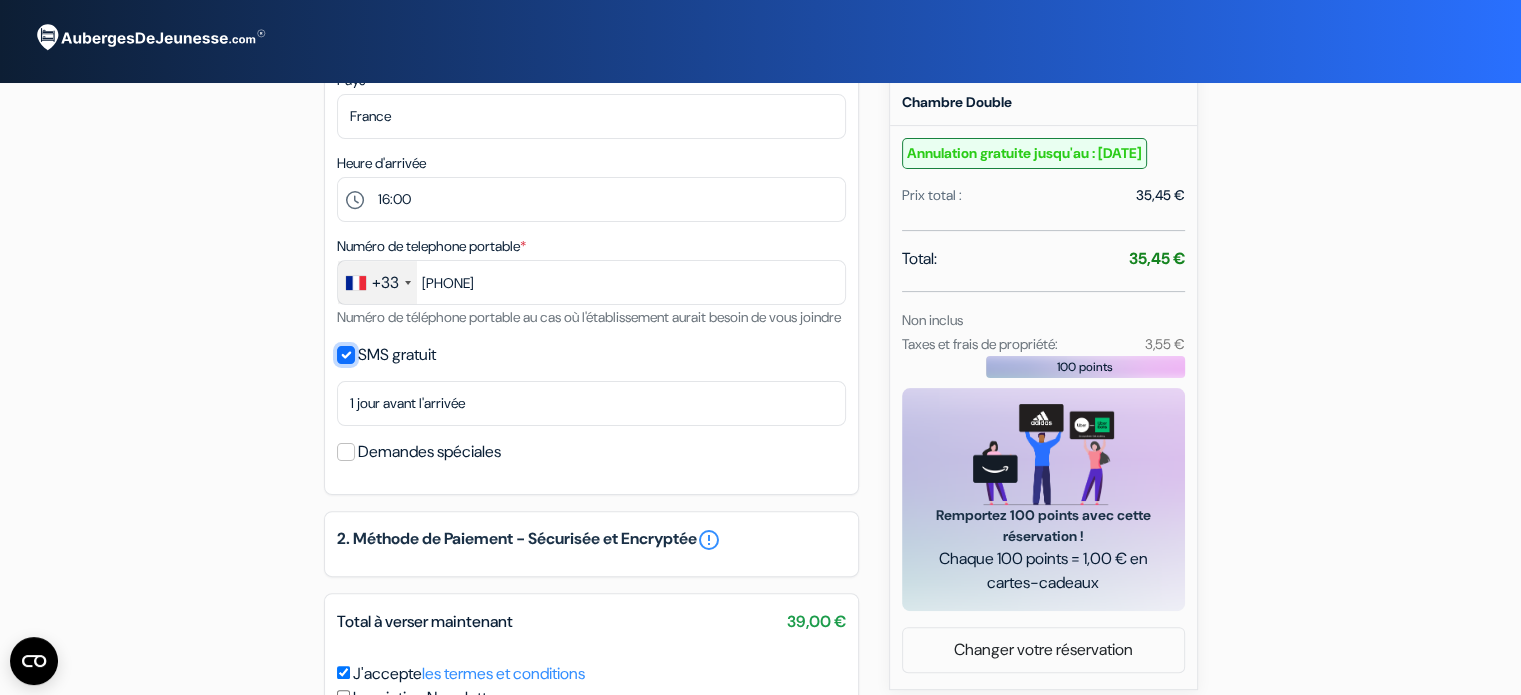 scroll, scrollTop: 645, scrollLeft: 0, axis: vertical 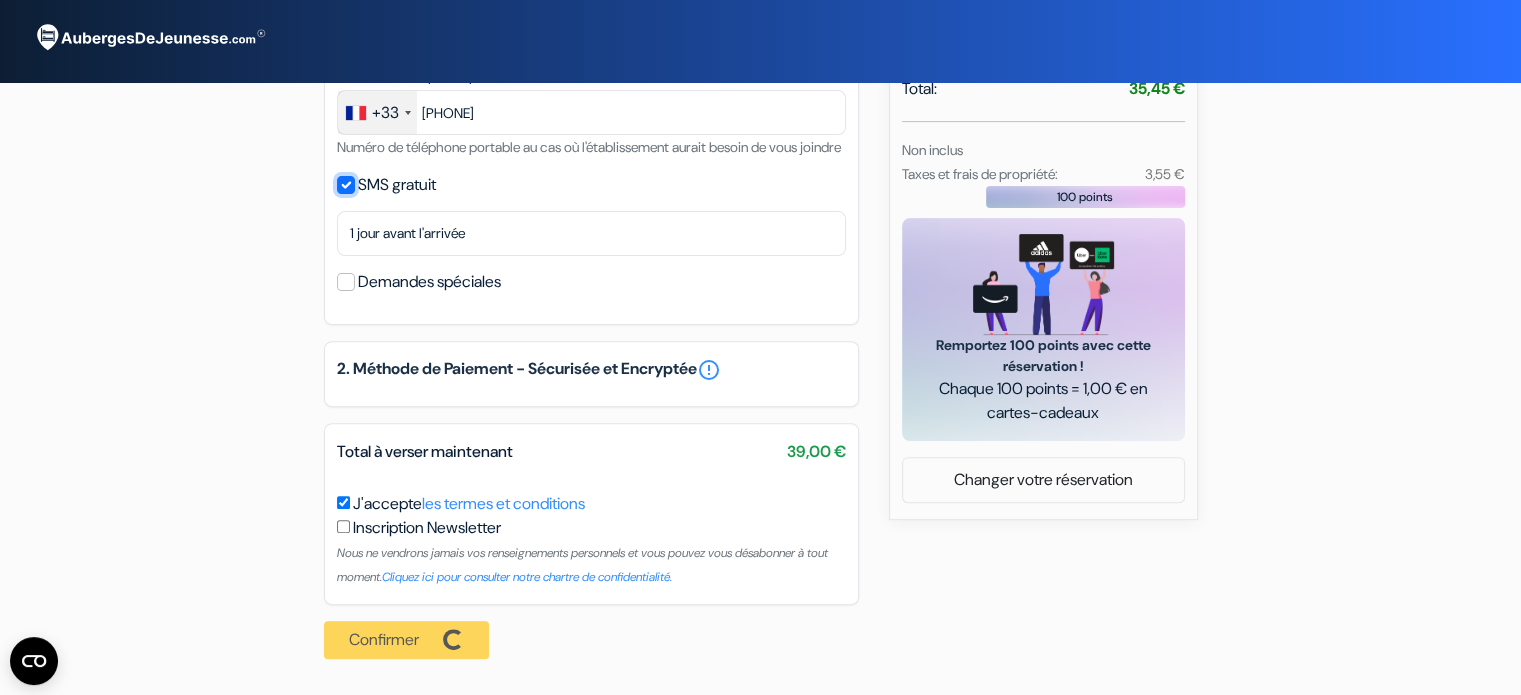 click on "SMS gratuit" at bounding box center (346, 185) 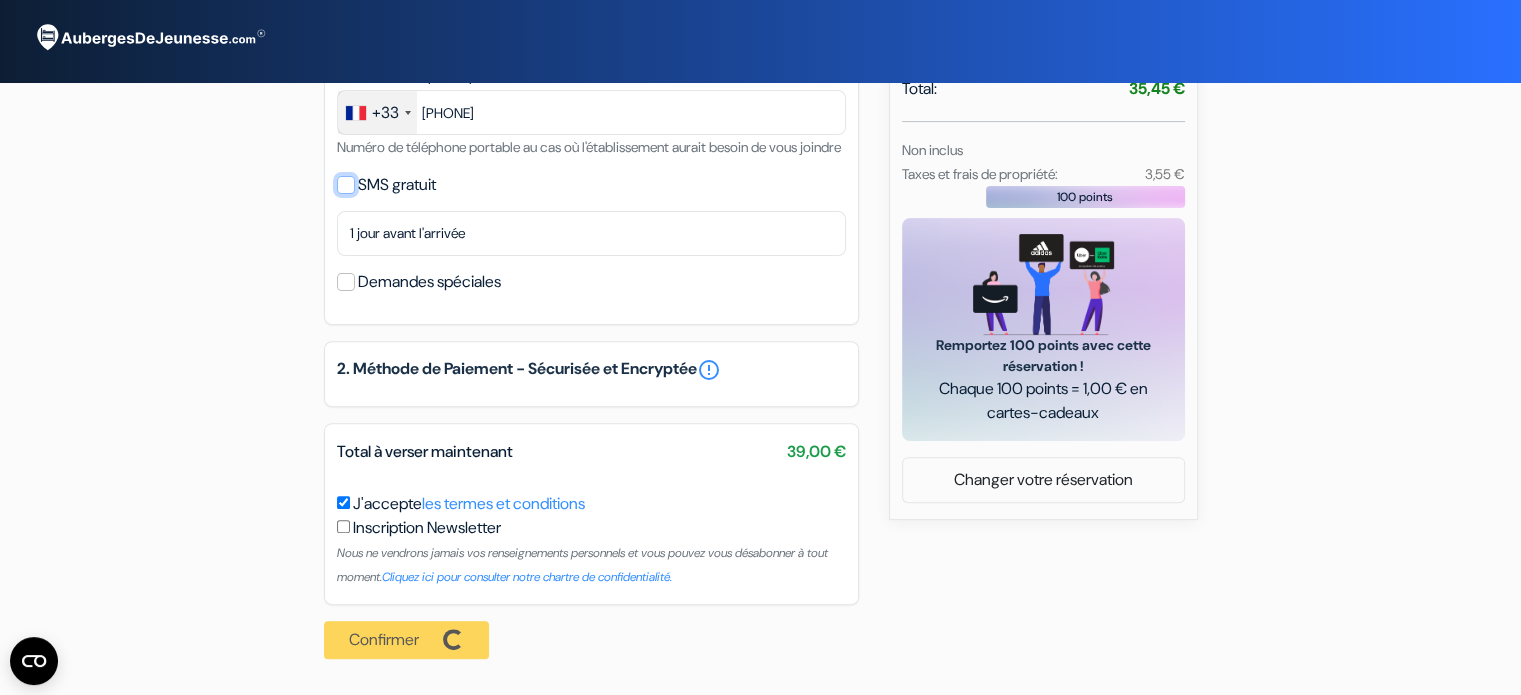 scroll, scrollTop: 588, scrollLeft: 0, axis: vertical 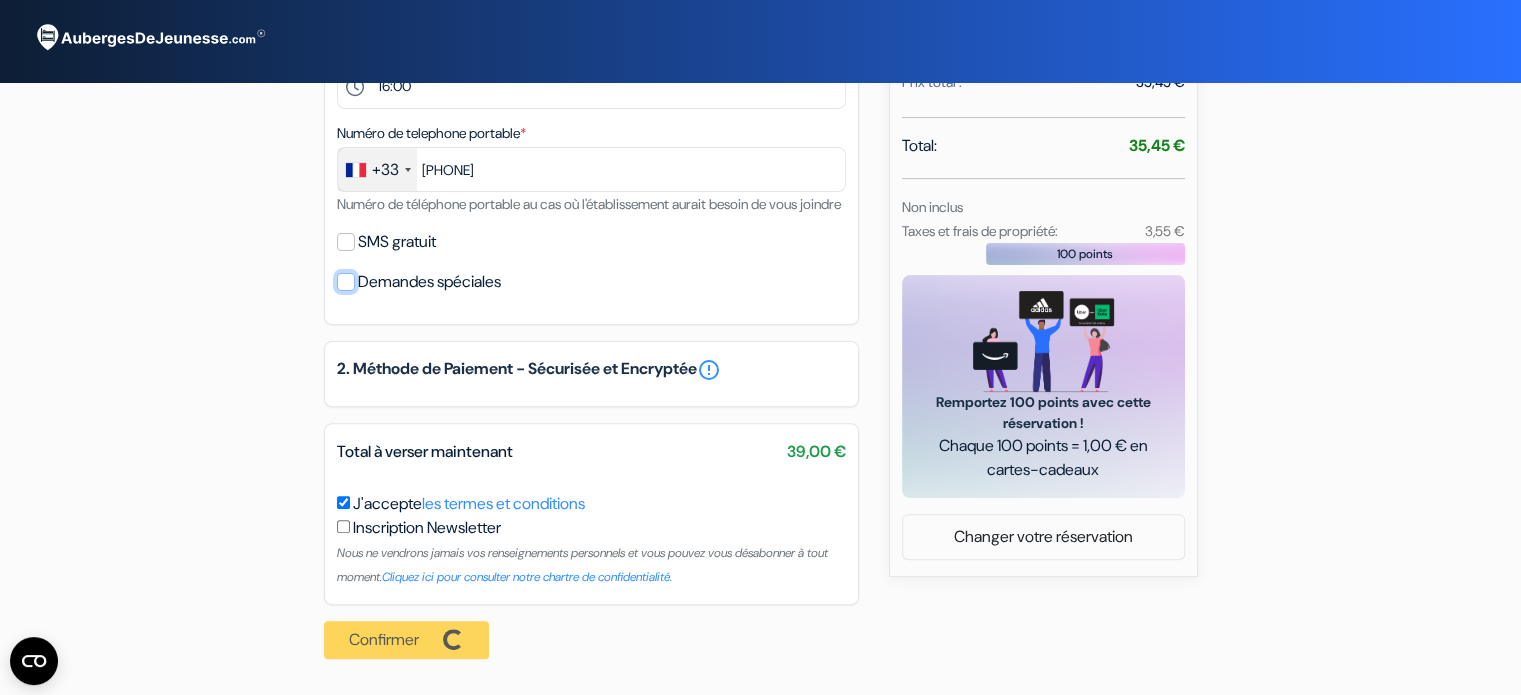 click on "Demandes spéciales" at bounding box center [346, 282] 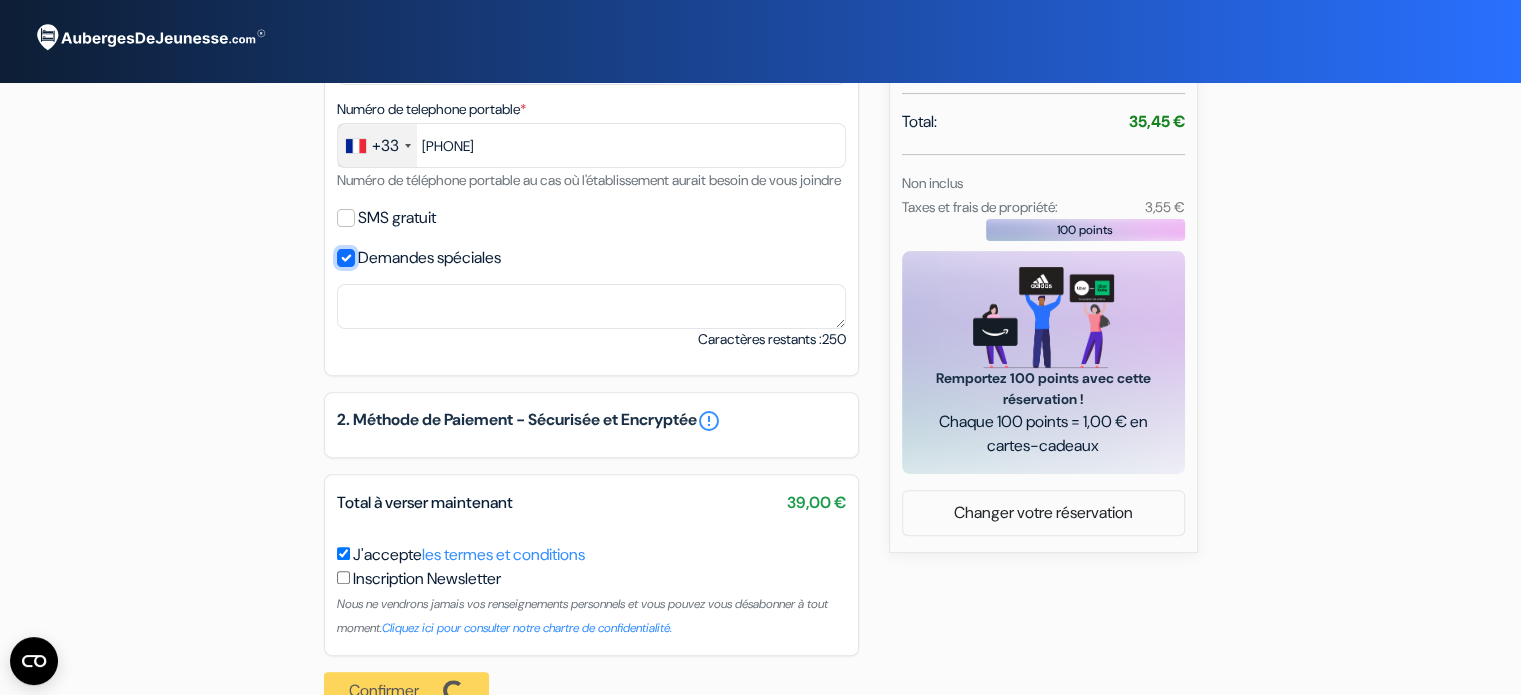 click on "Demandes spéciales" at bounding box center (346, 258) 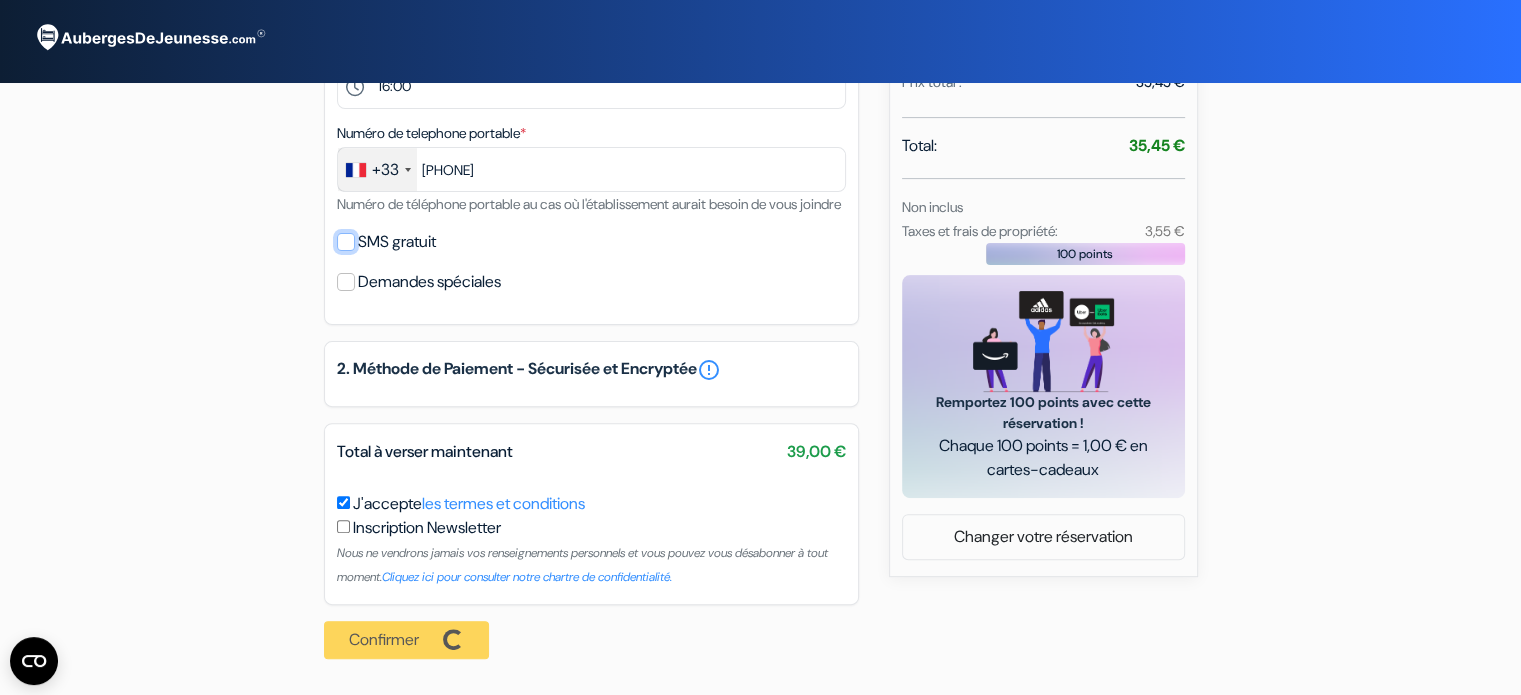 click on "SMS gratuit" at bounding box center (346, 242) 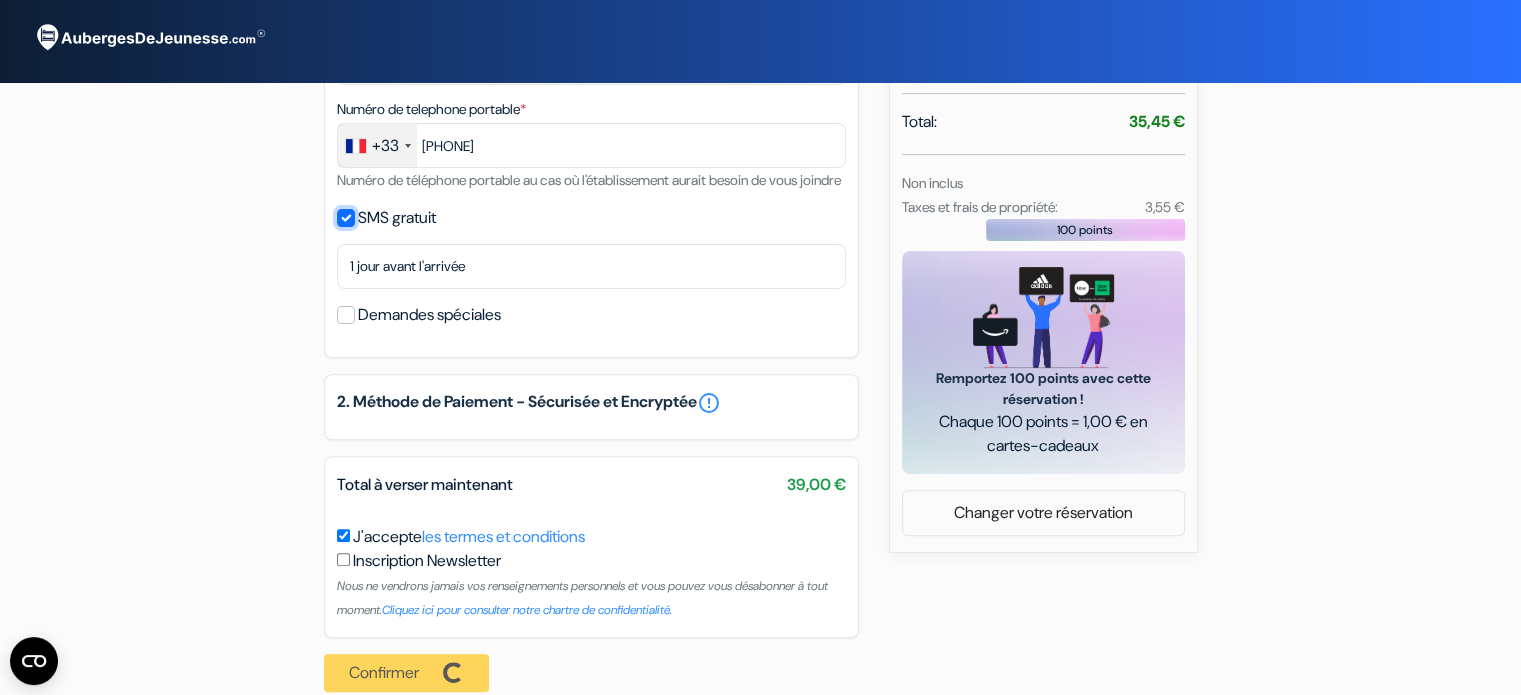 scroll, scrollTop: 645, scrollLeft: 0, axis: vertical 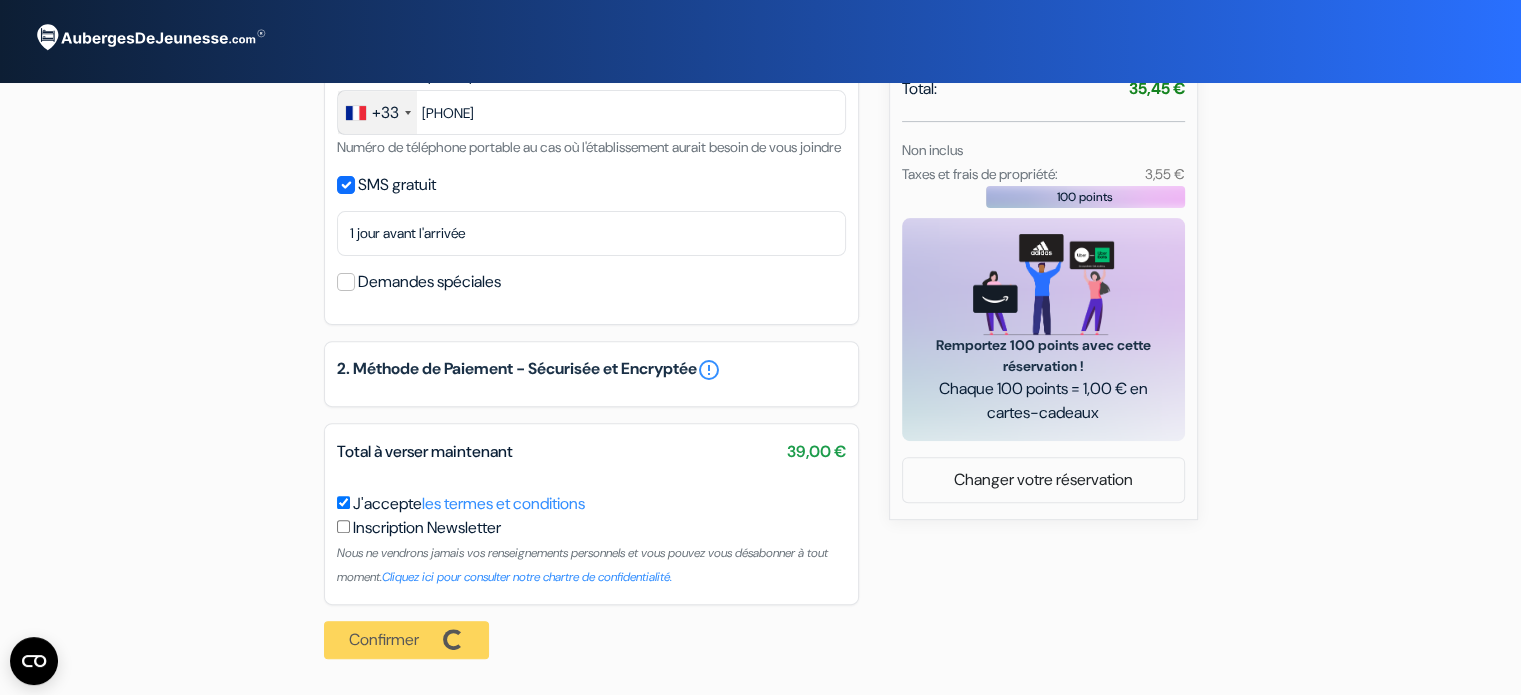 click on "Confirmer
Loading...
Traitement de la demande..." at bounding box center [413, 640] 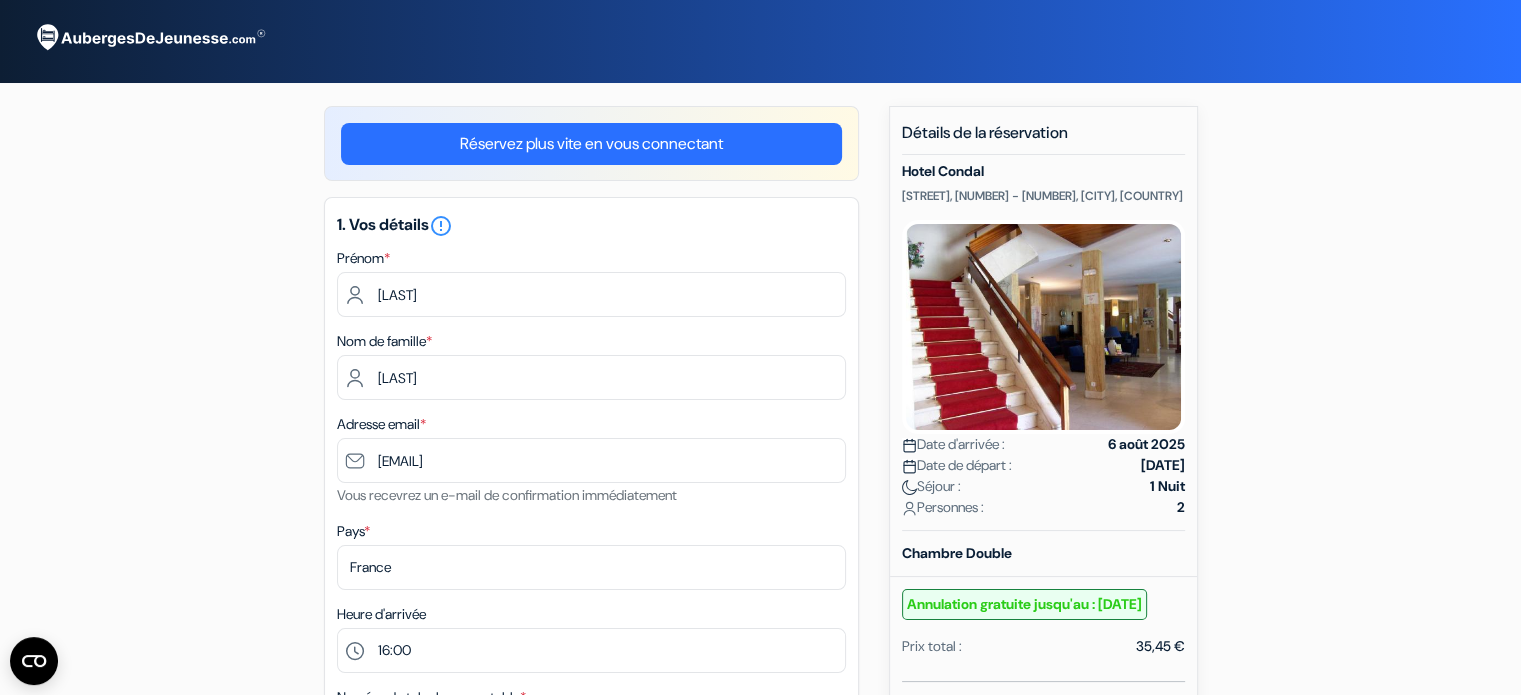scroll, scrollTop: 645, scrollLeft: 0, axis: vertical 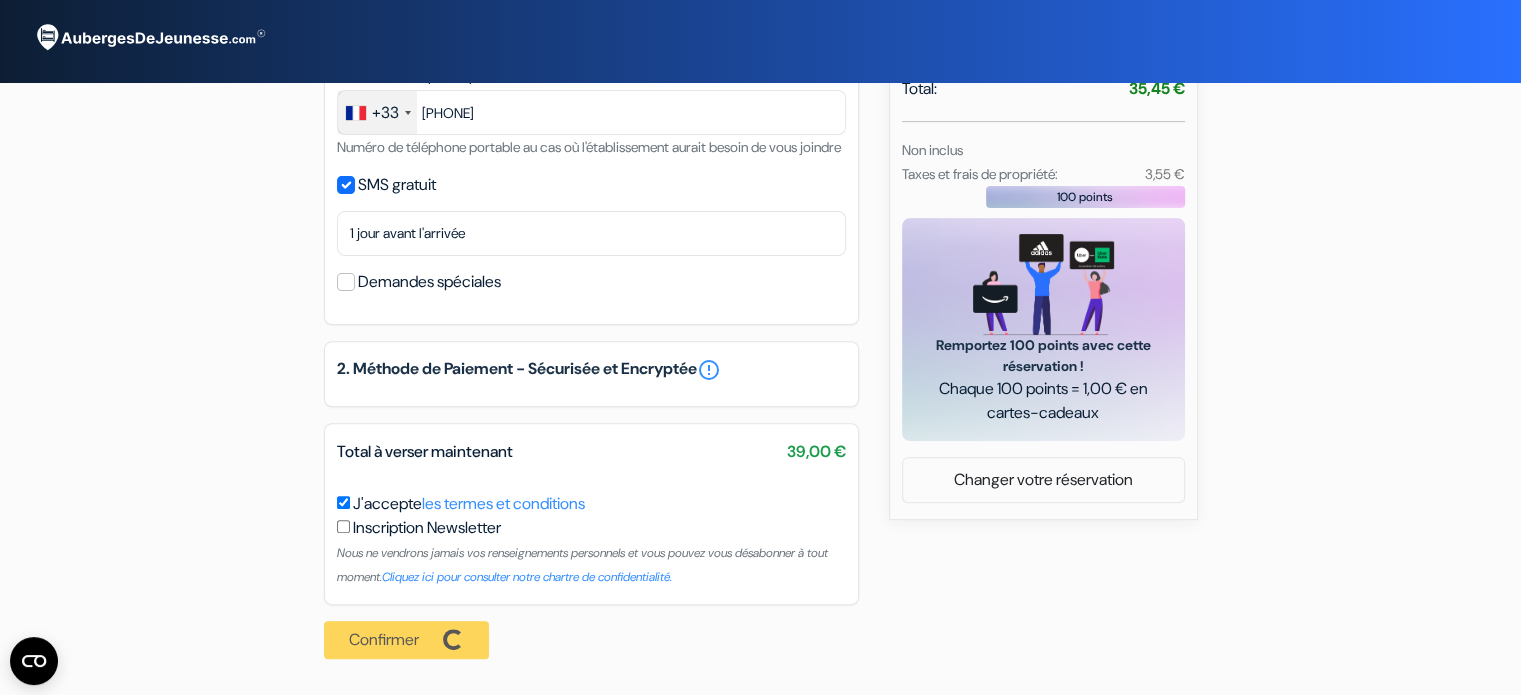 click on "Confirmer
Loading...
Traitement de la demande..." at bounding box center [413, 640] 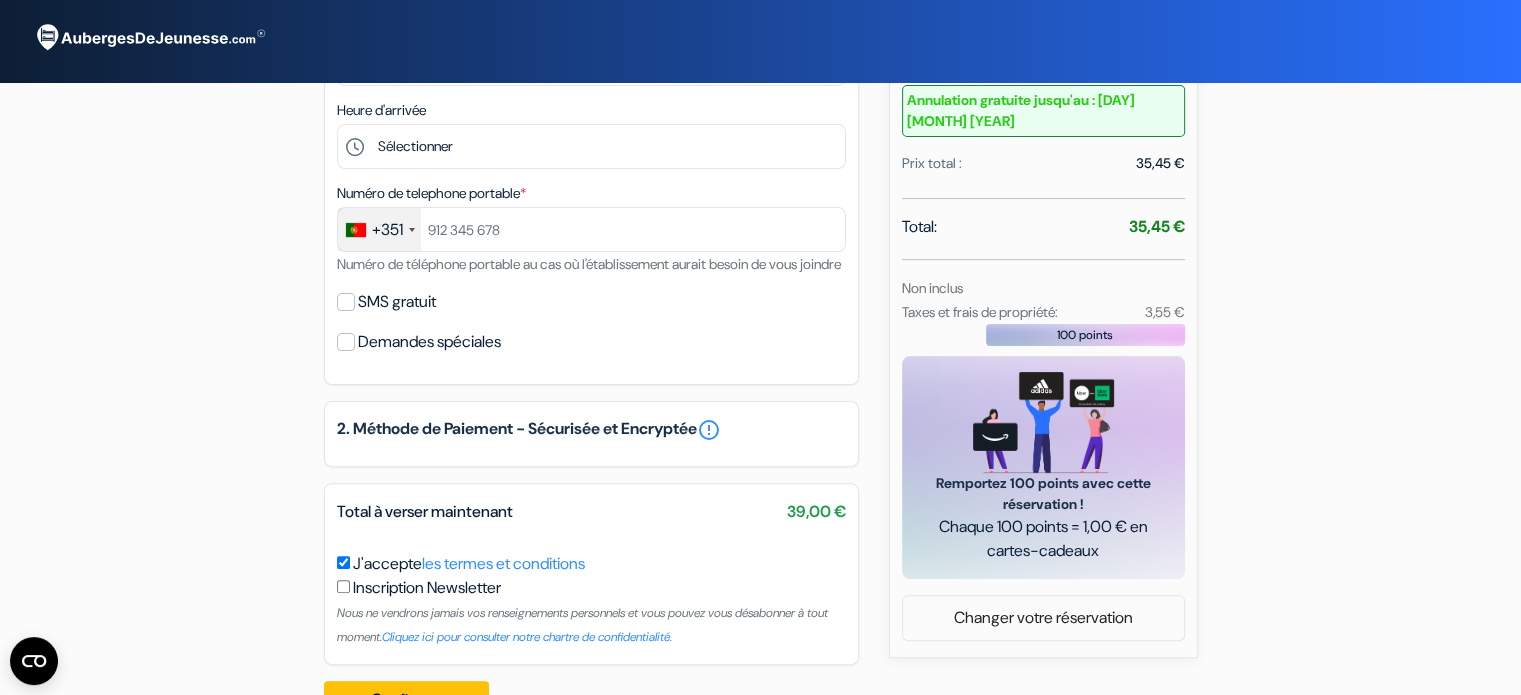 scroll, scrollTop: 588, scrollLeft: 0, axis: vertical 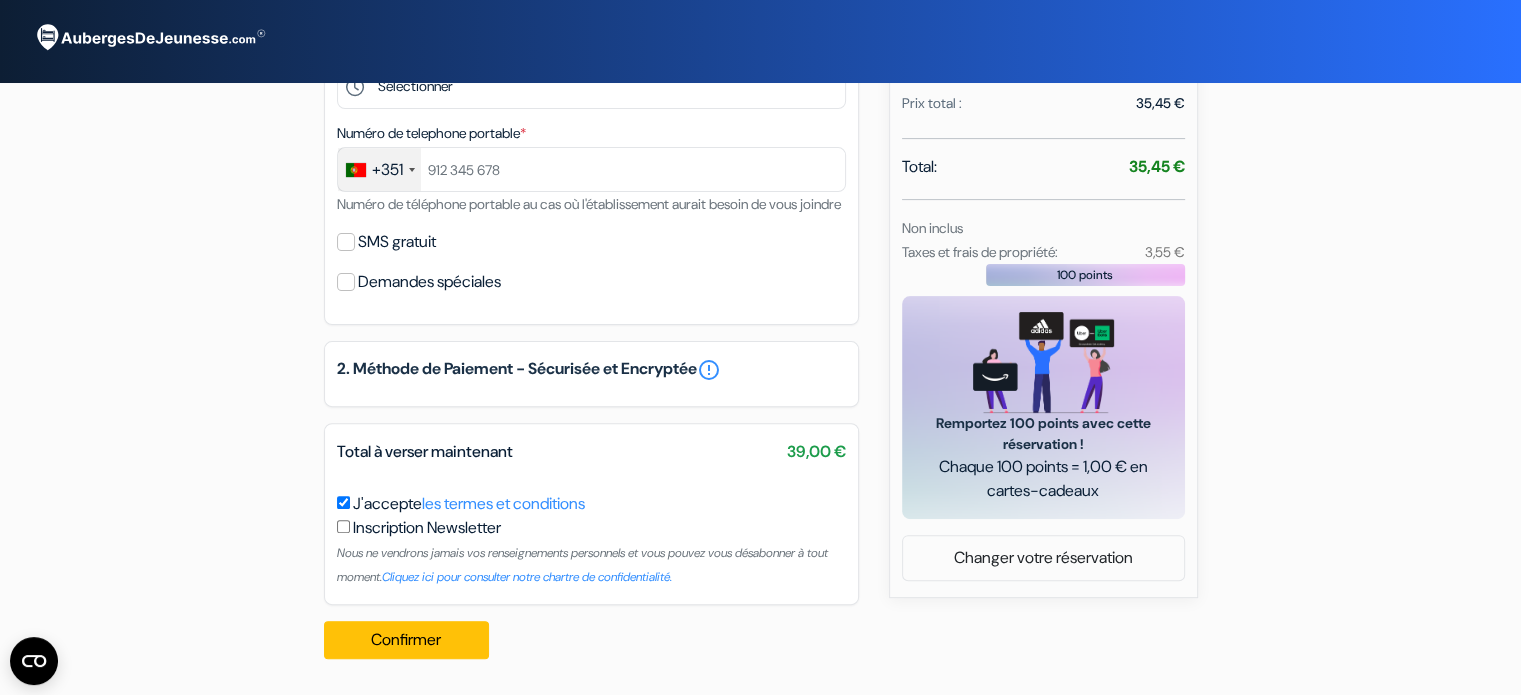 click on "Hotel Condal
[NUMBER] [STREET], [CITY],
[COUNTRY]
Détails de l'établissement
X
Hotel Condal" at bounding box center (761, 108) 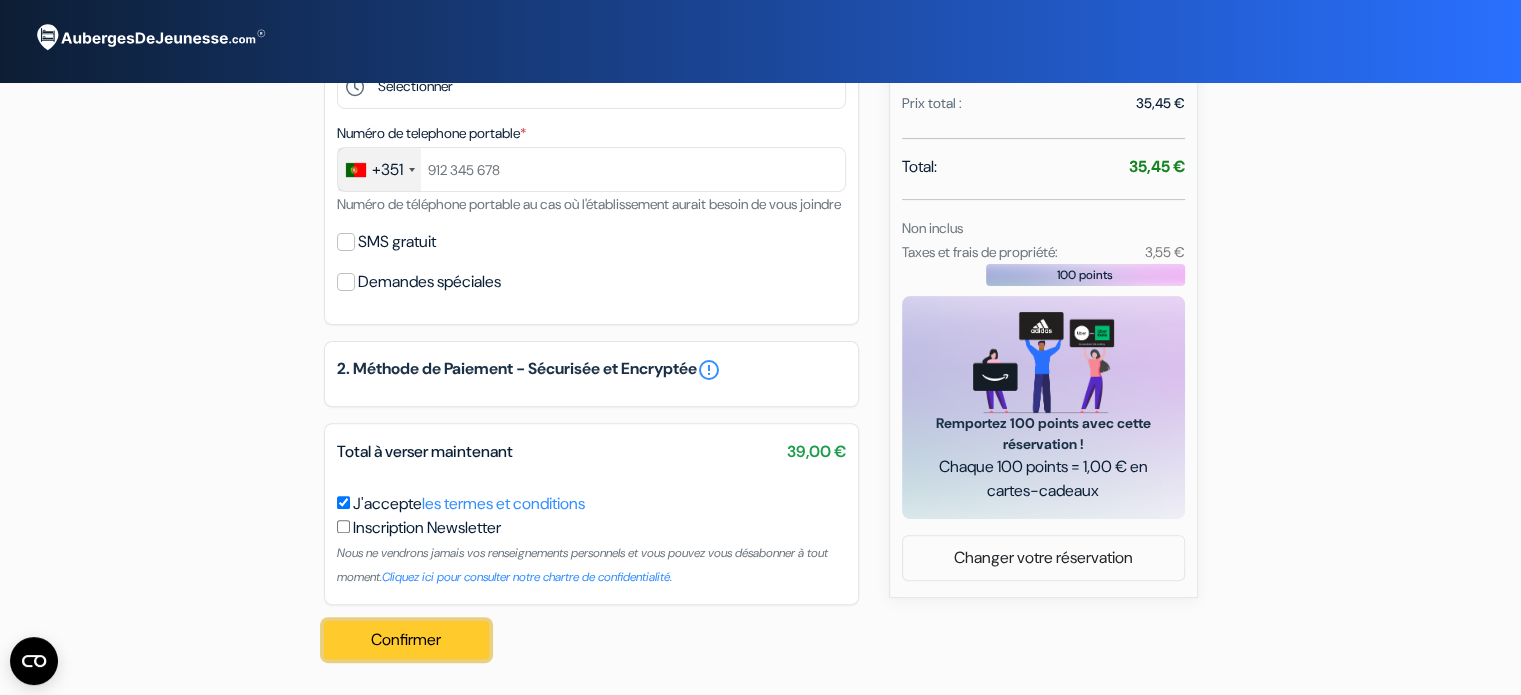 click on "Confirmer
Loading..." at bounding box center (407, 640) 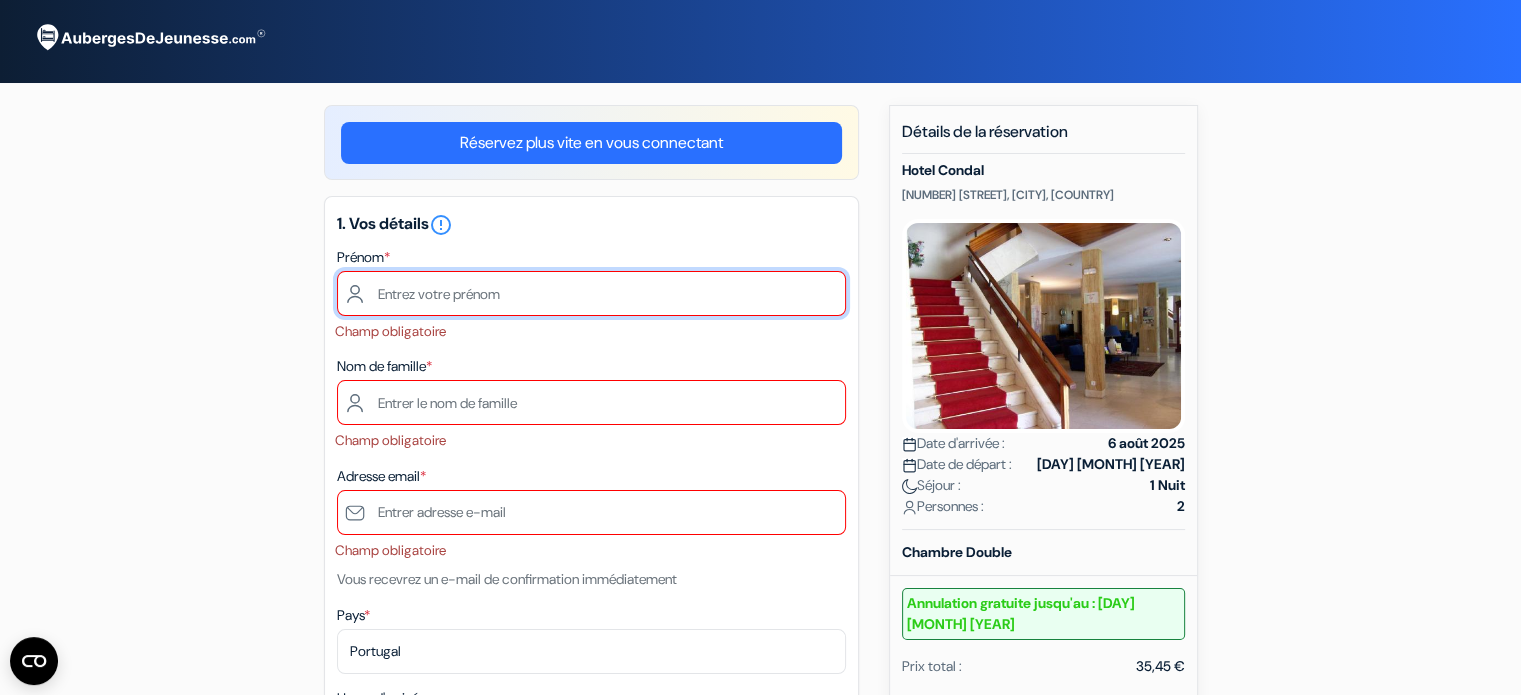scroll, scrollTop: 0, scrollLeft: 0, axis: both 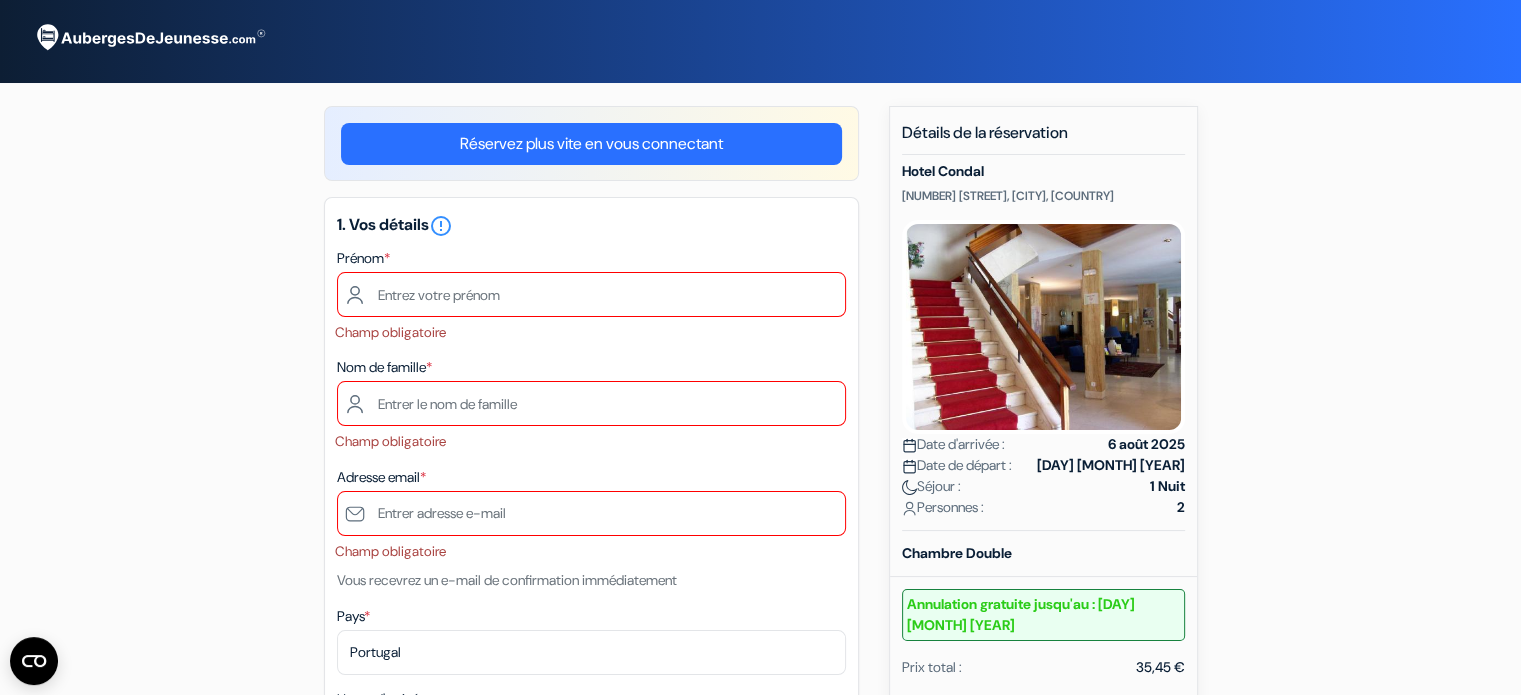click on "Prénom  *
Champ obligatoire" at bounding box center [591, 294] 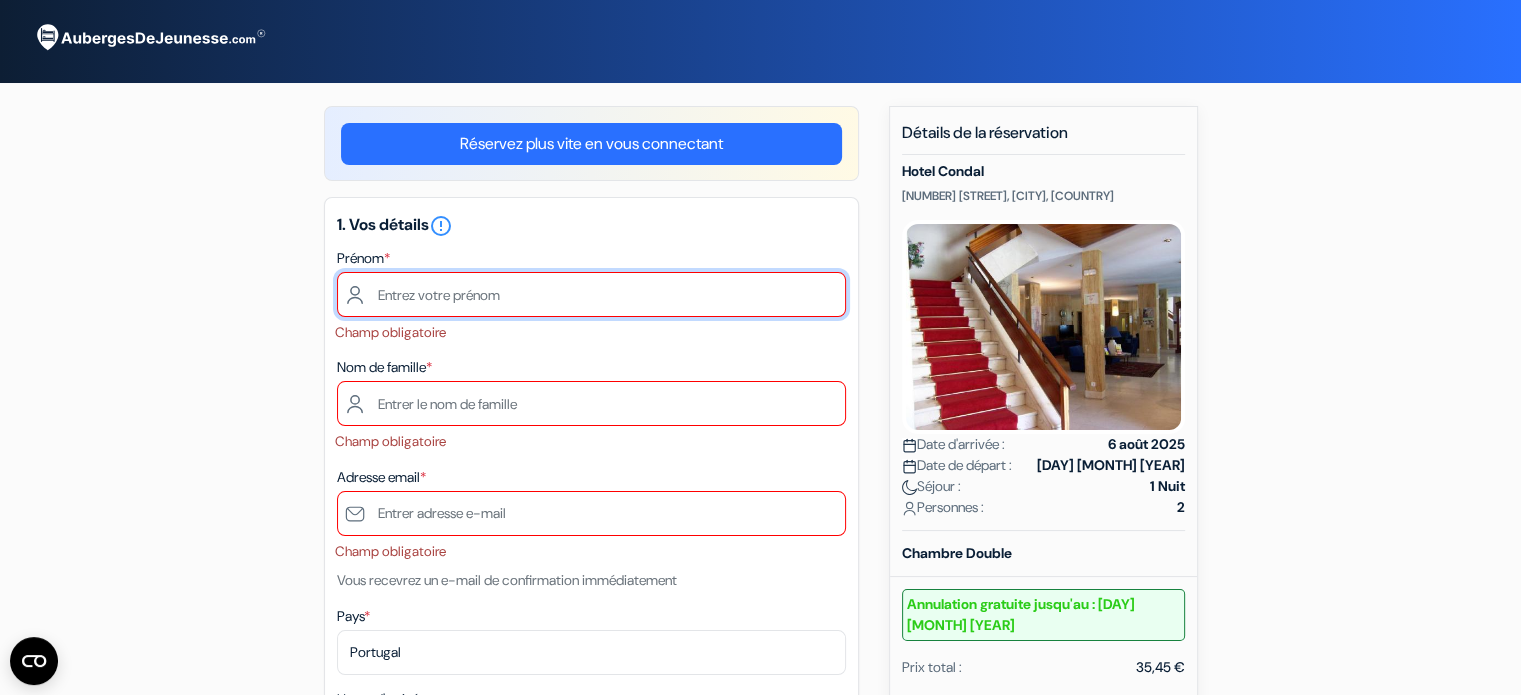 click at bounding box center [591, 294] 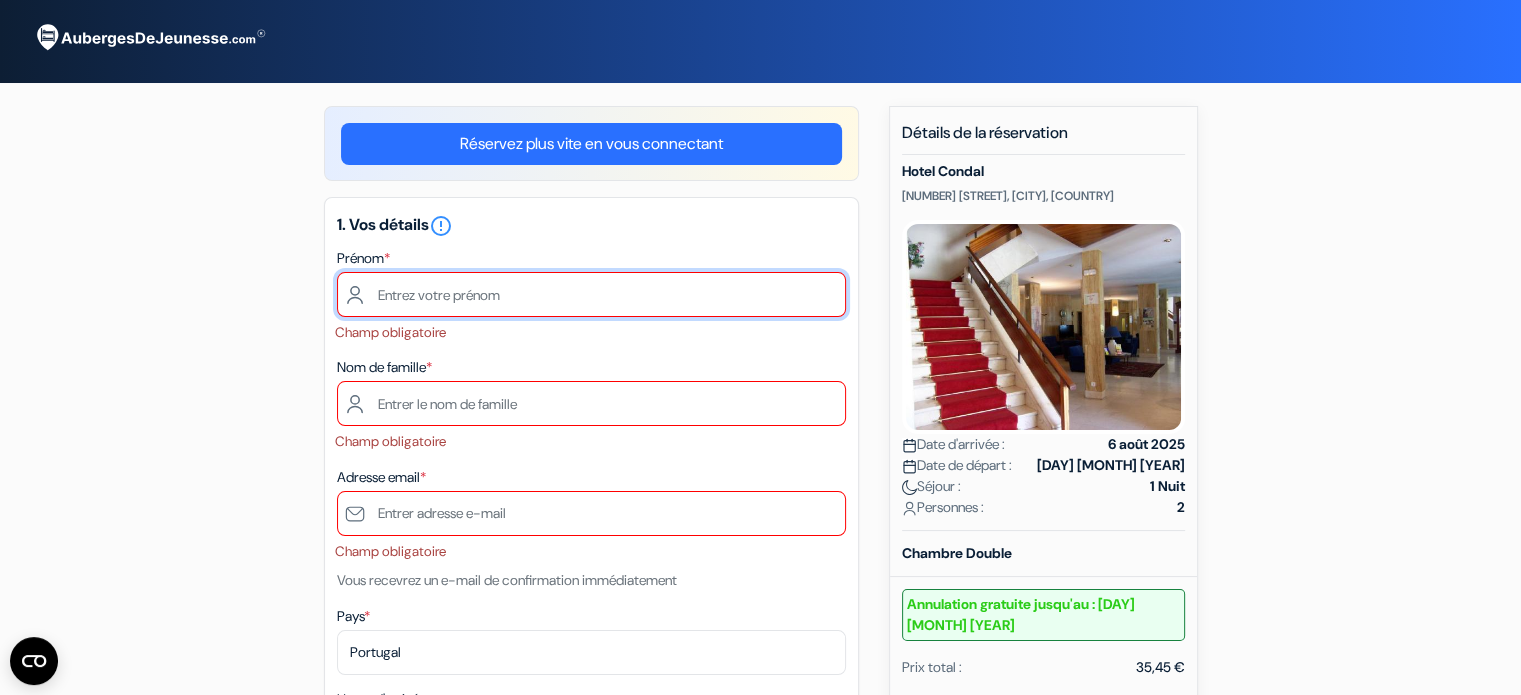 type on "[LAST]" 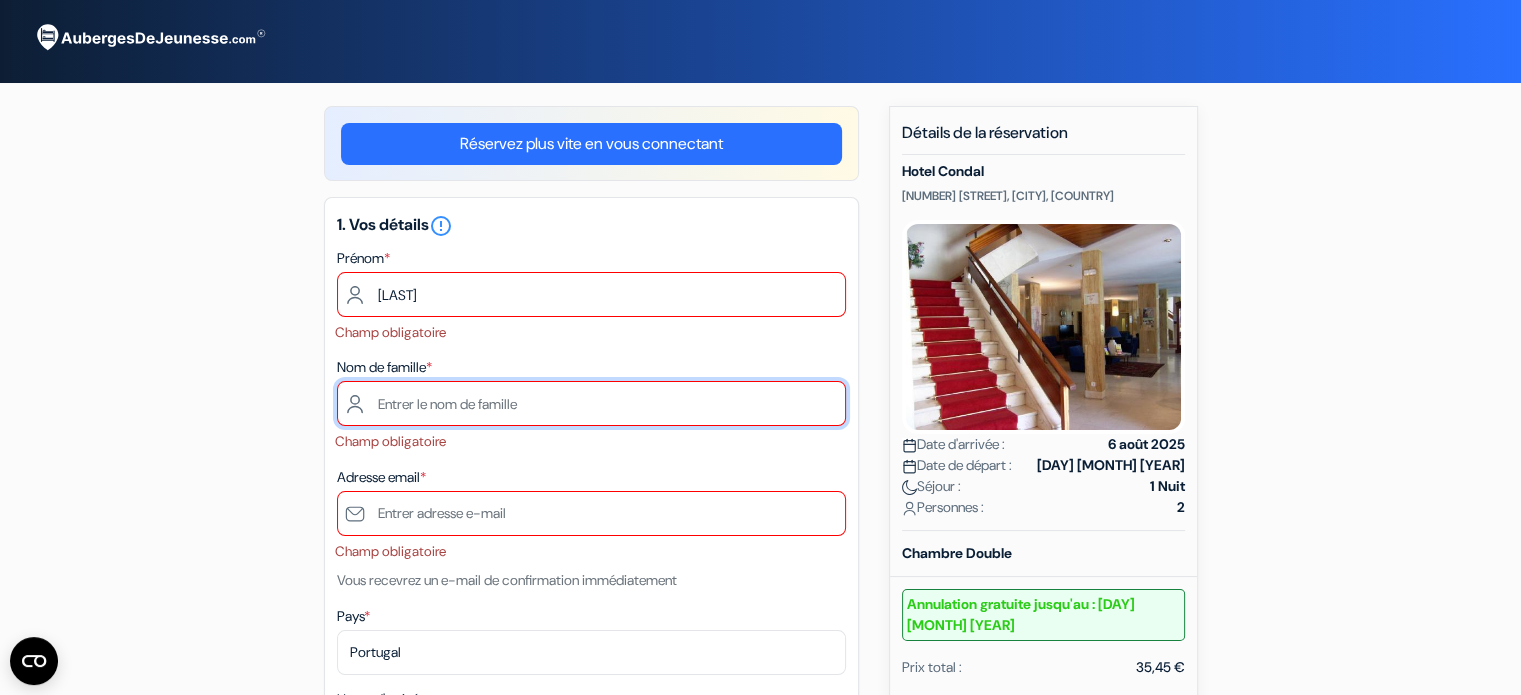 type on "[LAST]" 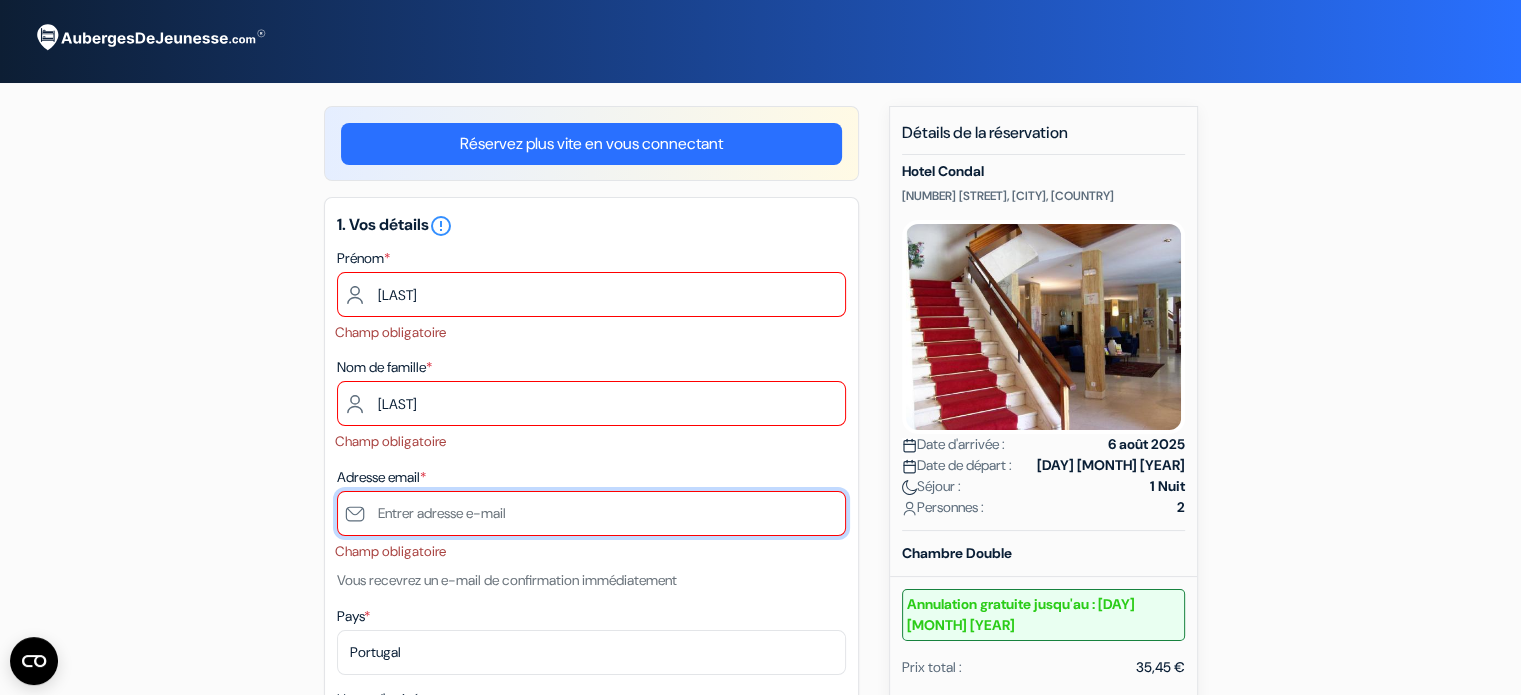 type on "[LAST]@hotmail.com" 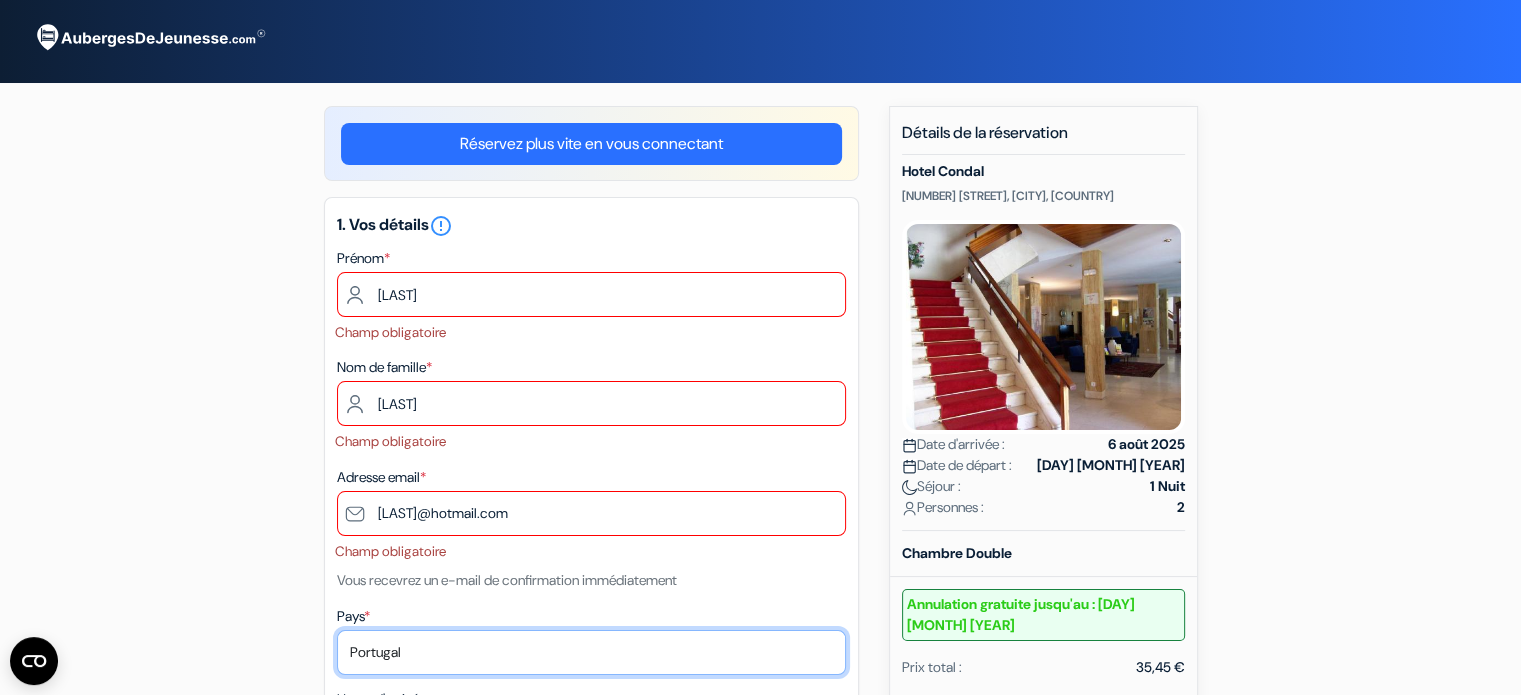 select on "fr" 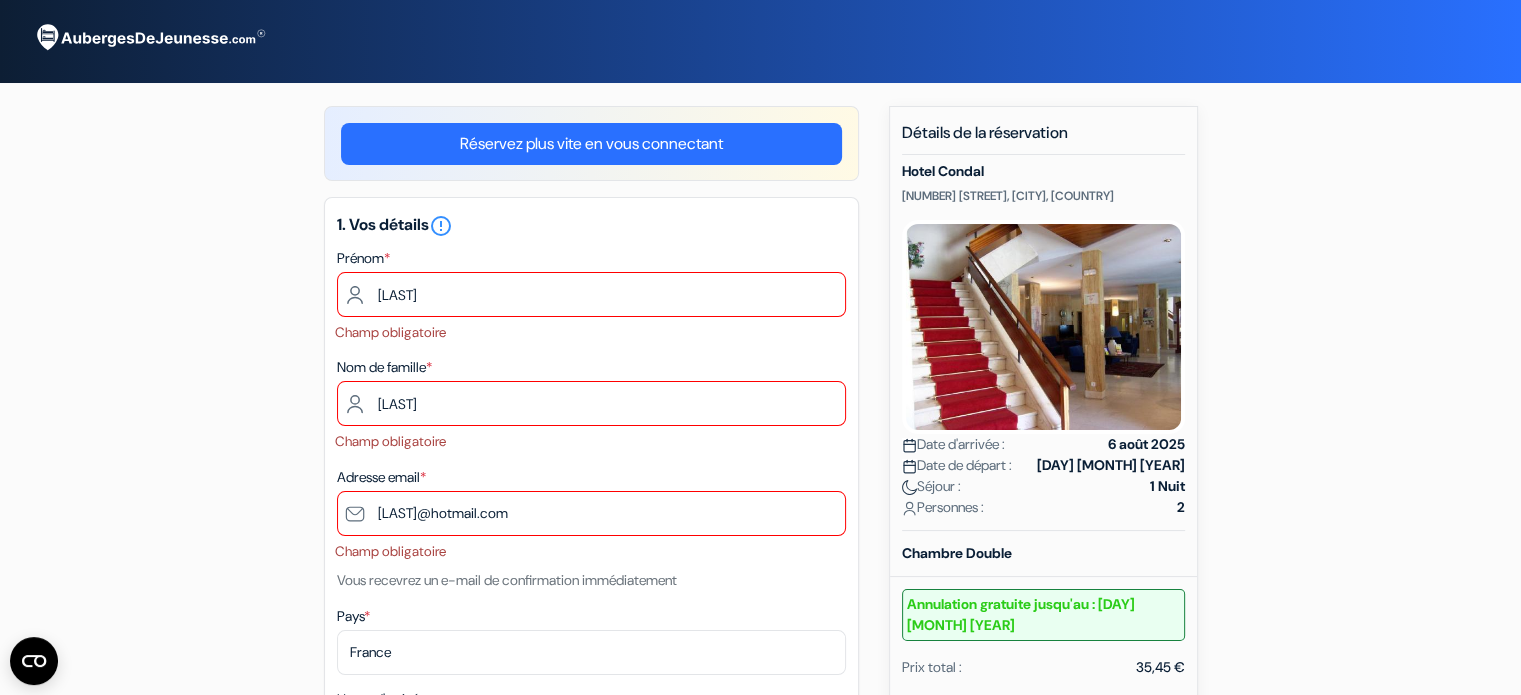 type on "[PHONE]" 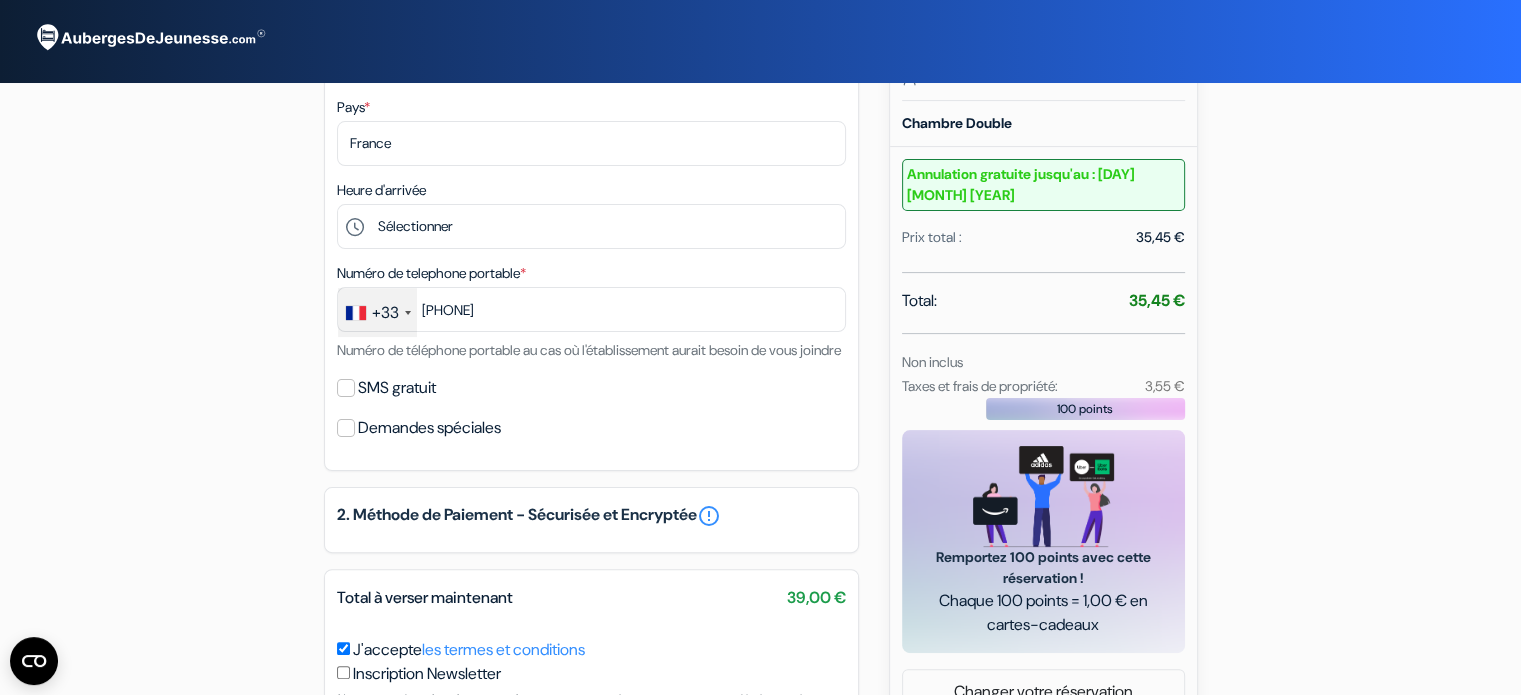 scroll, scrollTop: 486, scrollLeft: 0, axis: vertical 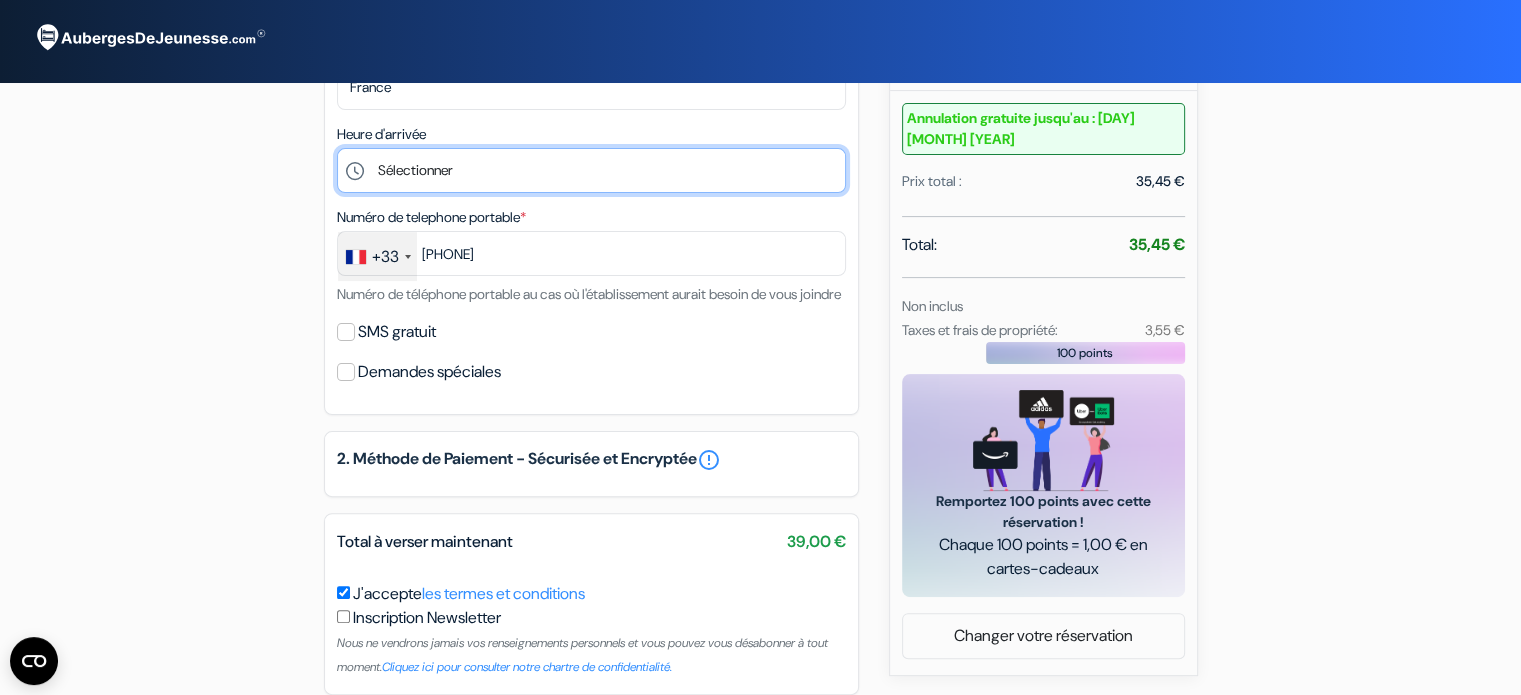 click on "Sélectionner
14:00
15:00
16:00
17:00
18:00
19:00
20:00
21:00
22:00
23:00
0:00" at bounding box center [591, 170] 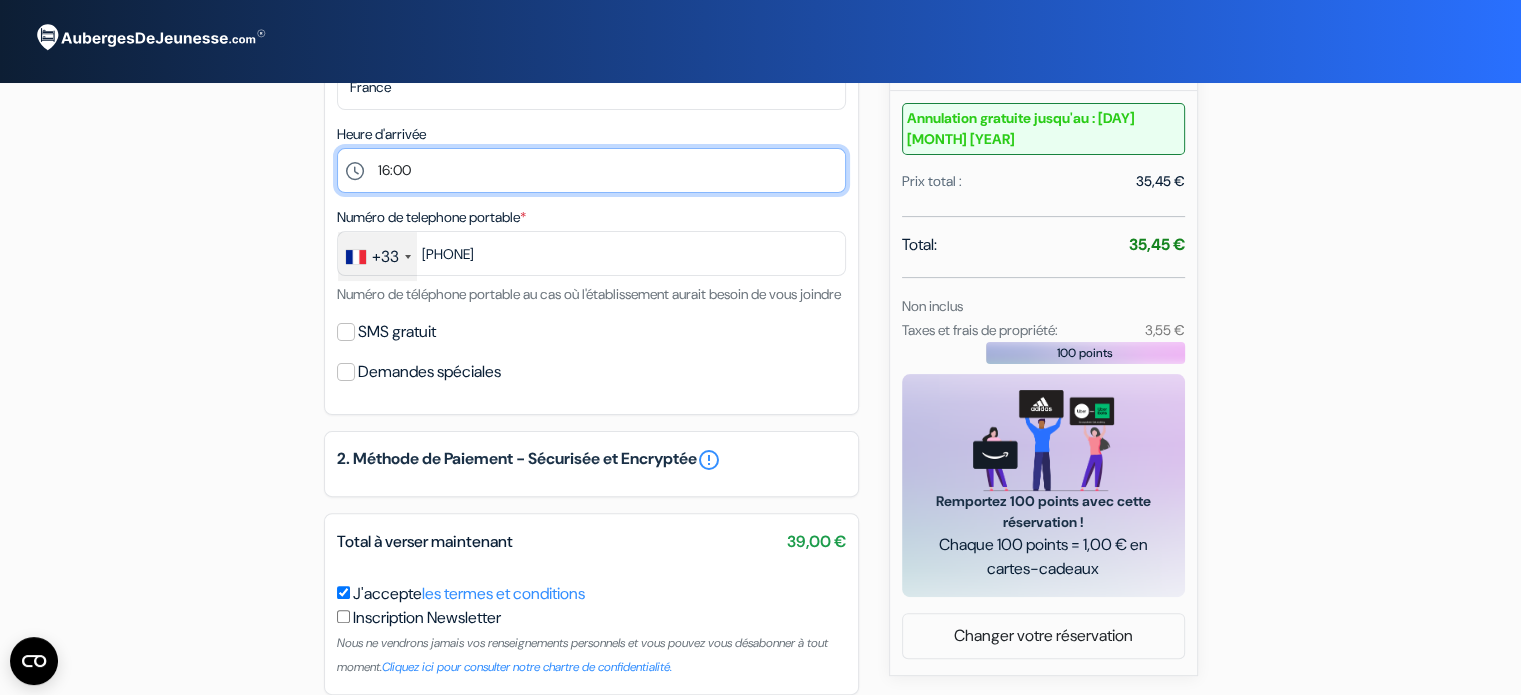 click on "Sélectionner
14:00
15:00
16:00
17:00
18:00
19:00
20:00
21:00
22:00
23:00
0:00" at bounding box center [591, 170] 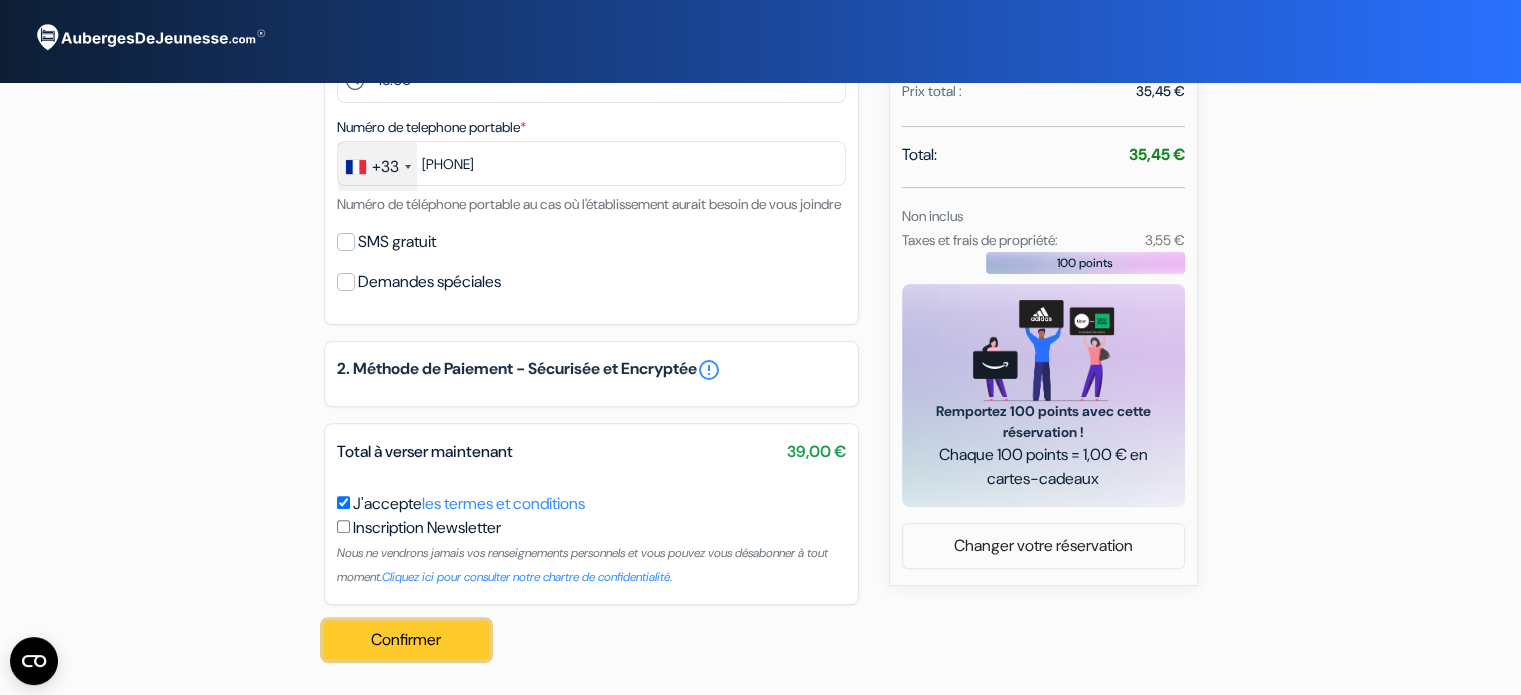 click on "Confirmer
Loading..." at bounding box center (407, 640) 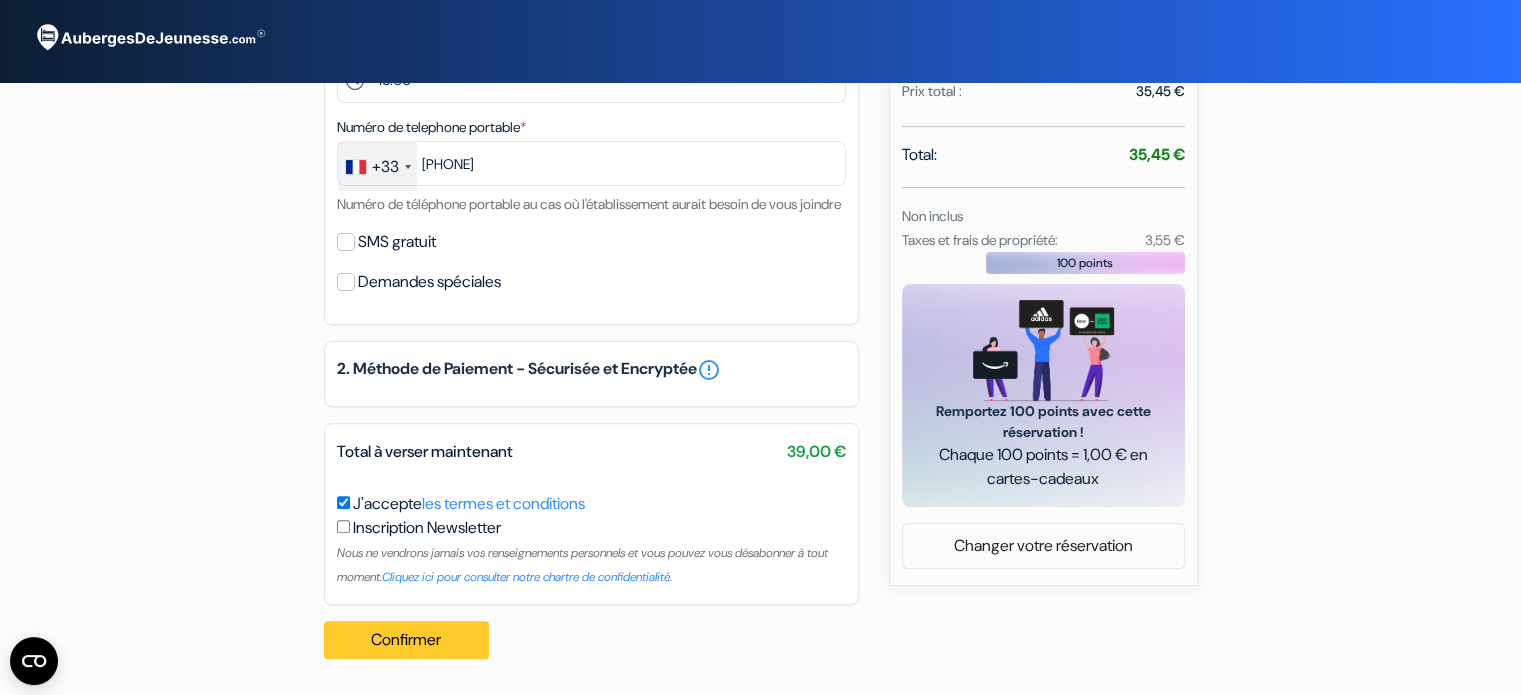click on "Confirmer
Loading...
Traitement de la demande..." at bounding box center (413, 640) 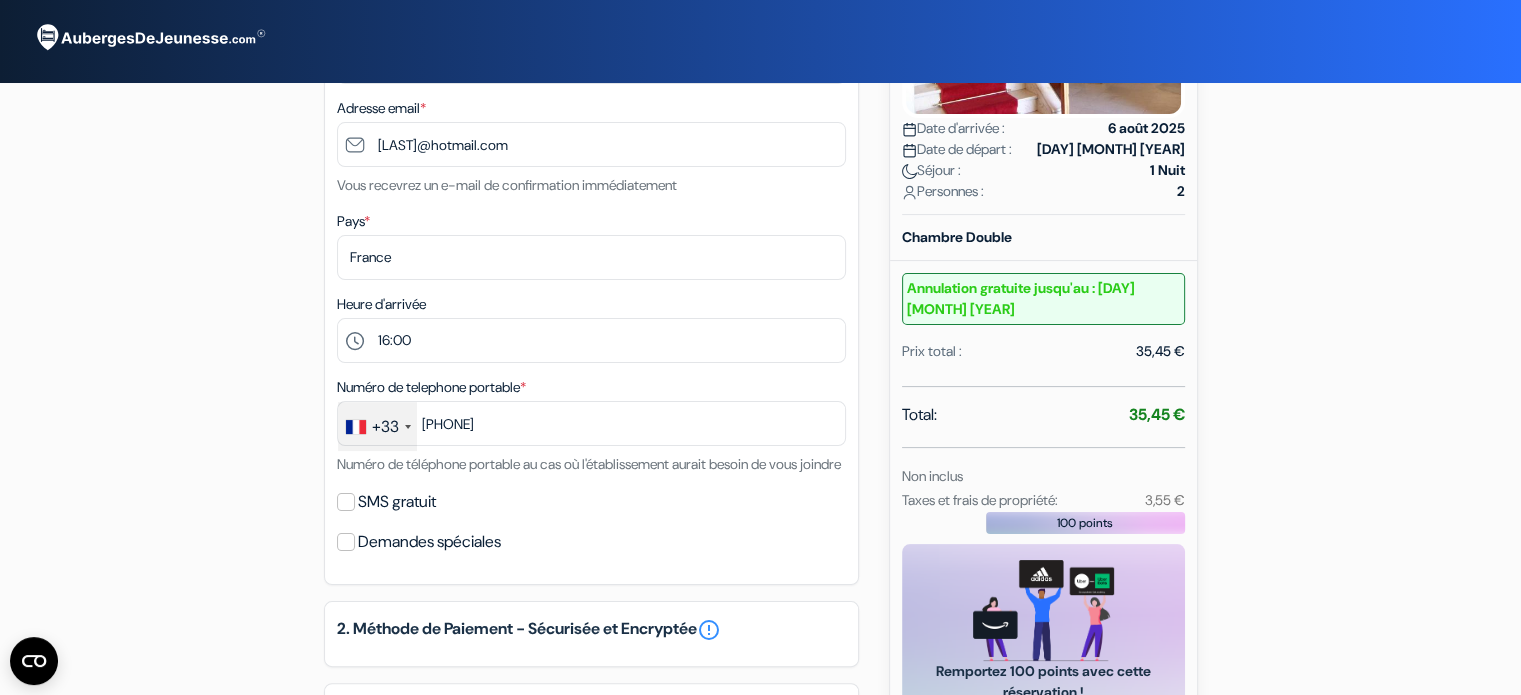scroll, scrollTop: 583, scrollLeft: 0, axis: vertical 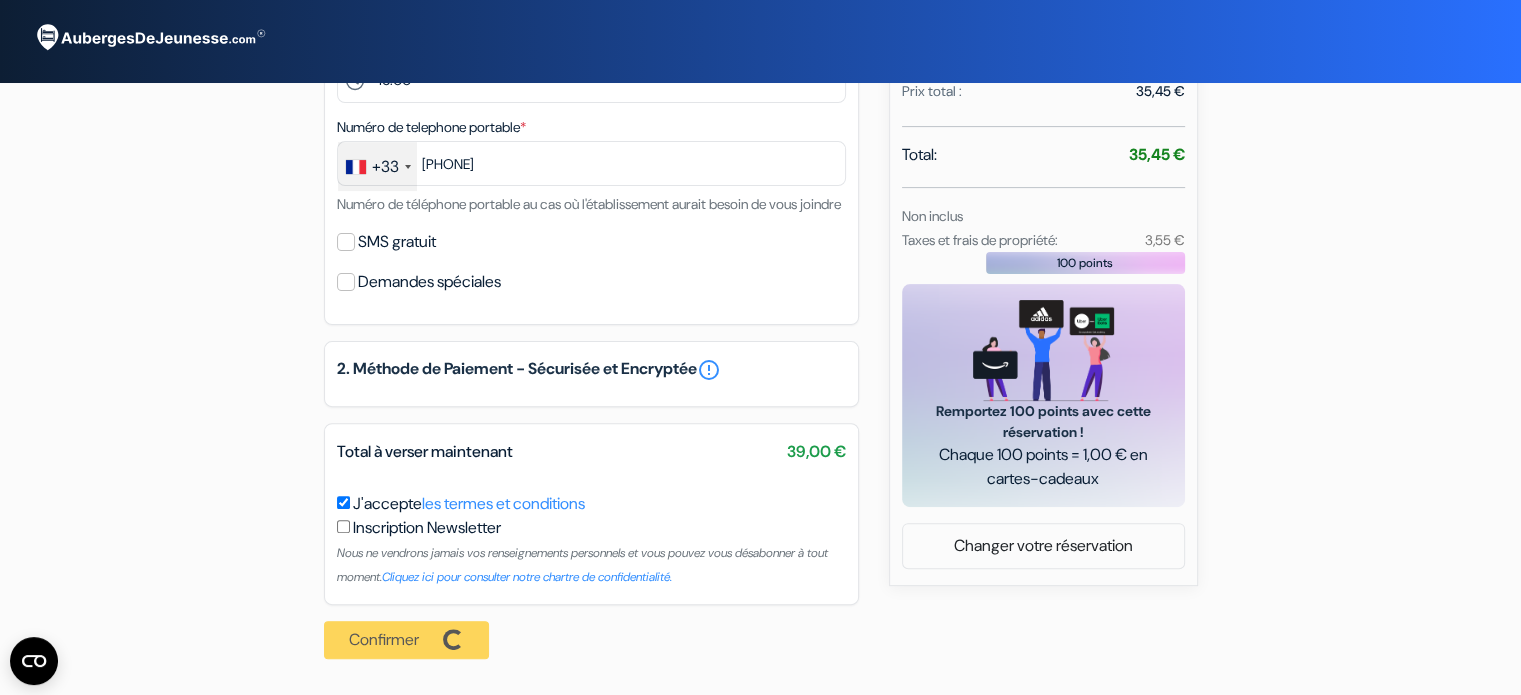 click on "Confirmer
Loading...
Traitement de la demande..." at bounding box center [413, 640] 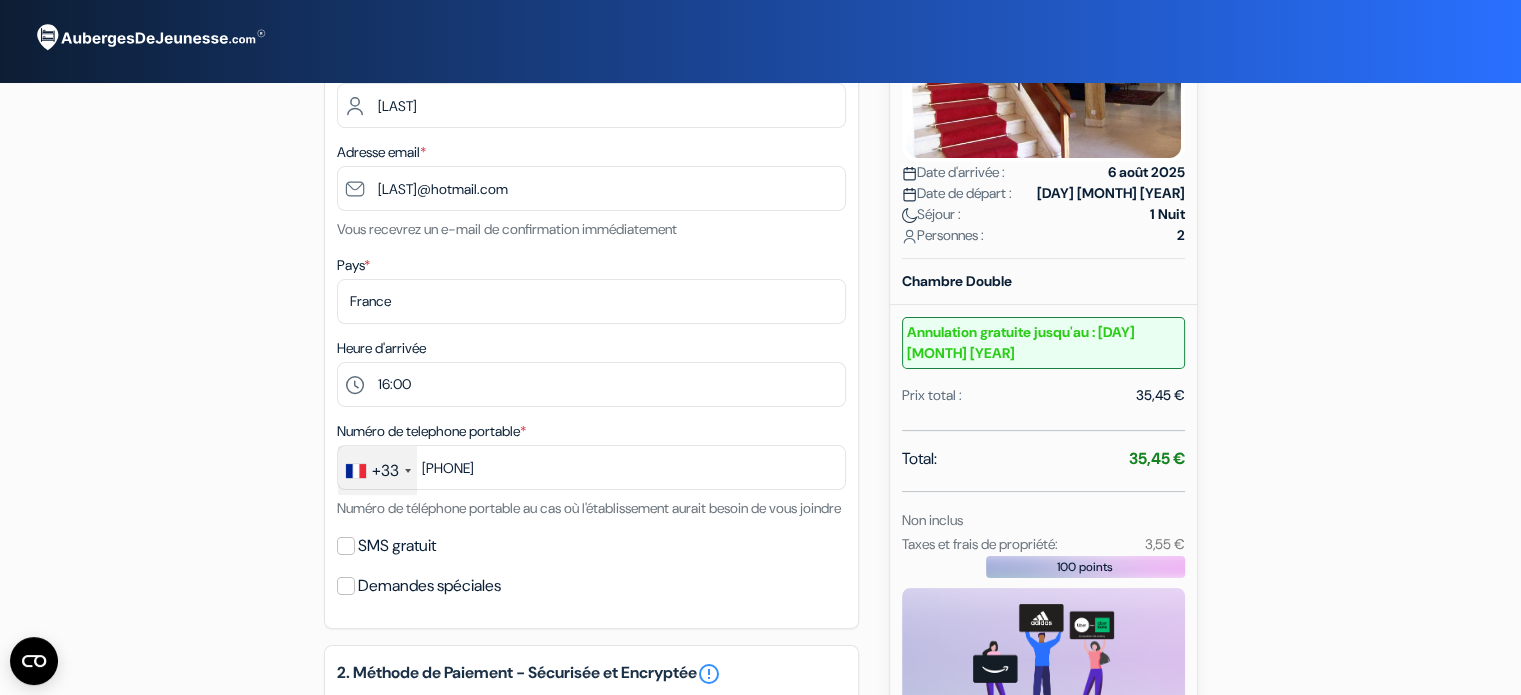 scroll, scrollTop: 0, scrollLeft: 0, axis: both 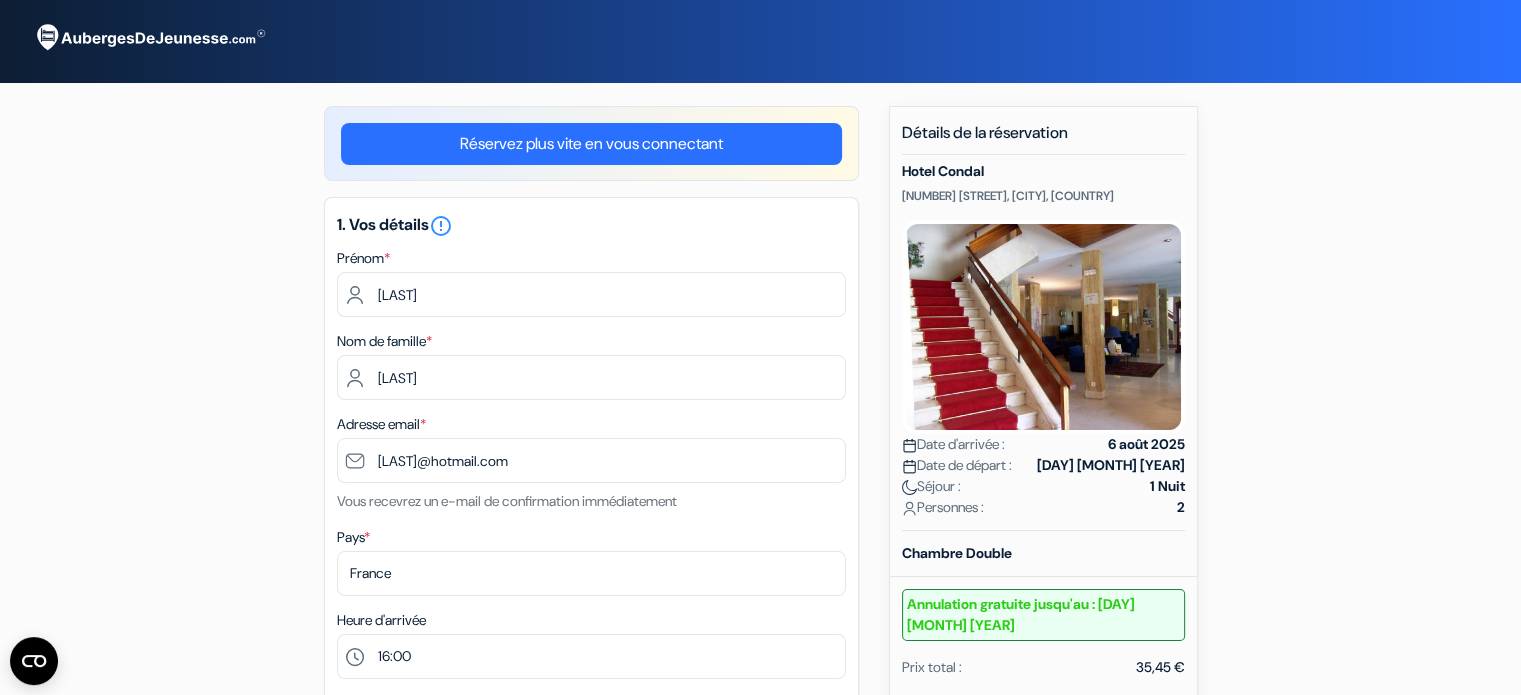 click on "Réservez plus vite en vous connectant" at bounding box center (591, 144) 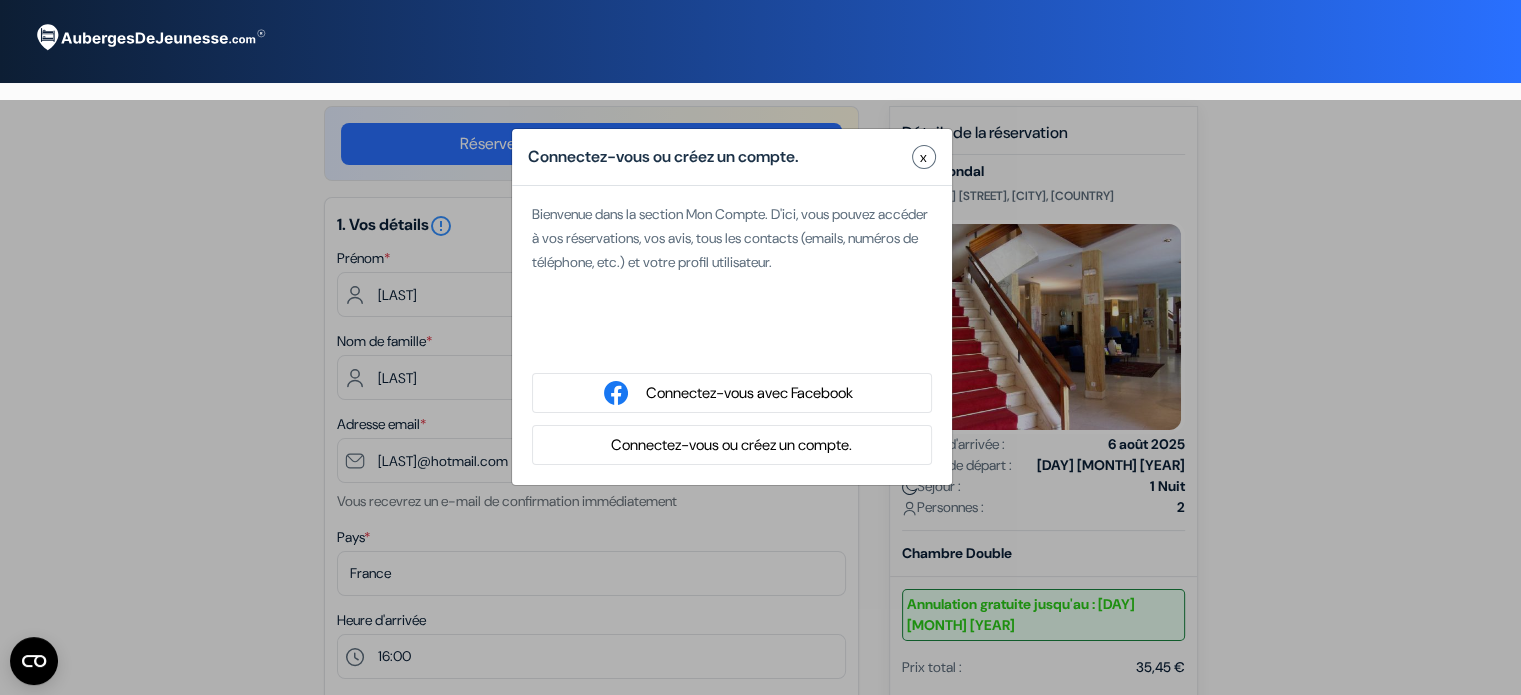 click on "Connectez-vous ou créez un compte." at bounding box center [731, 445] 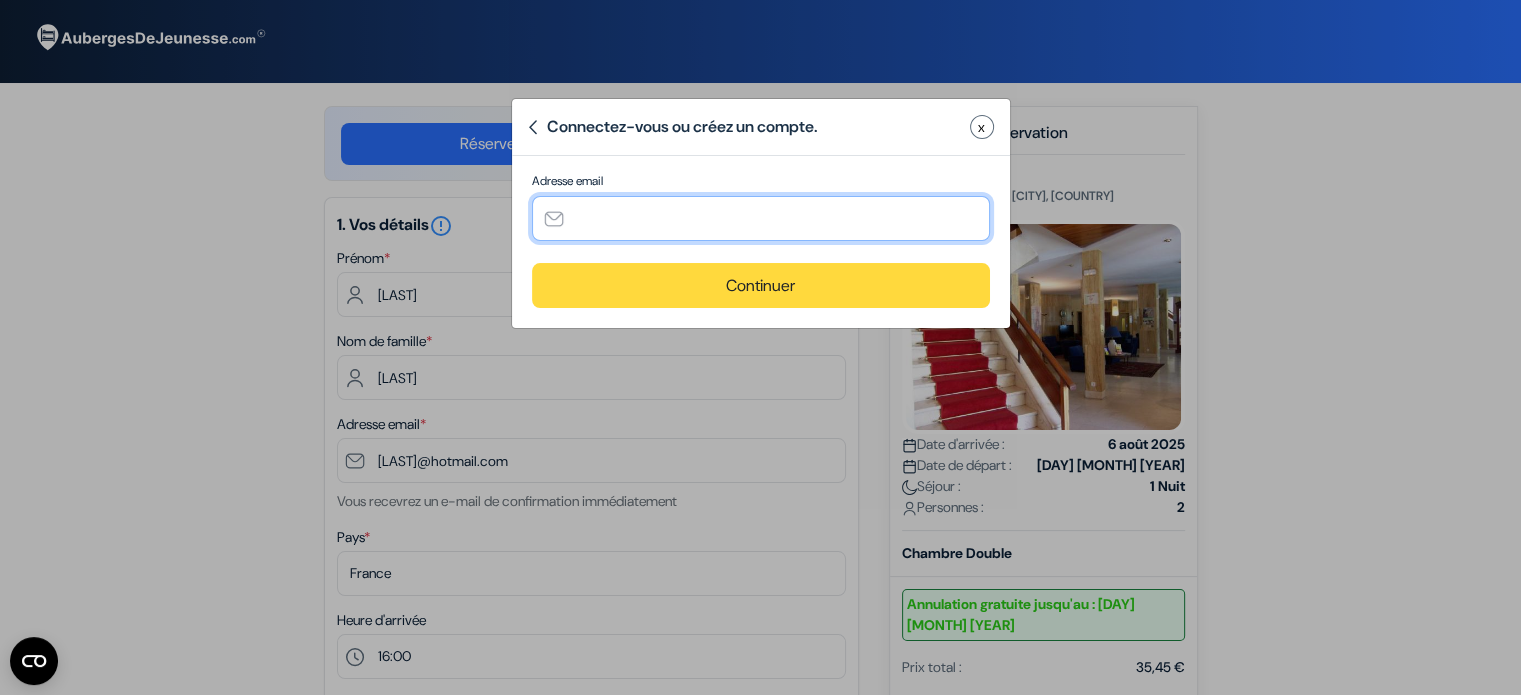 click at bounding box center [761, 218] 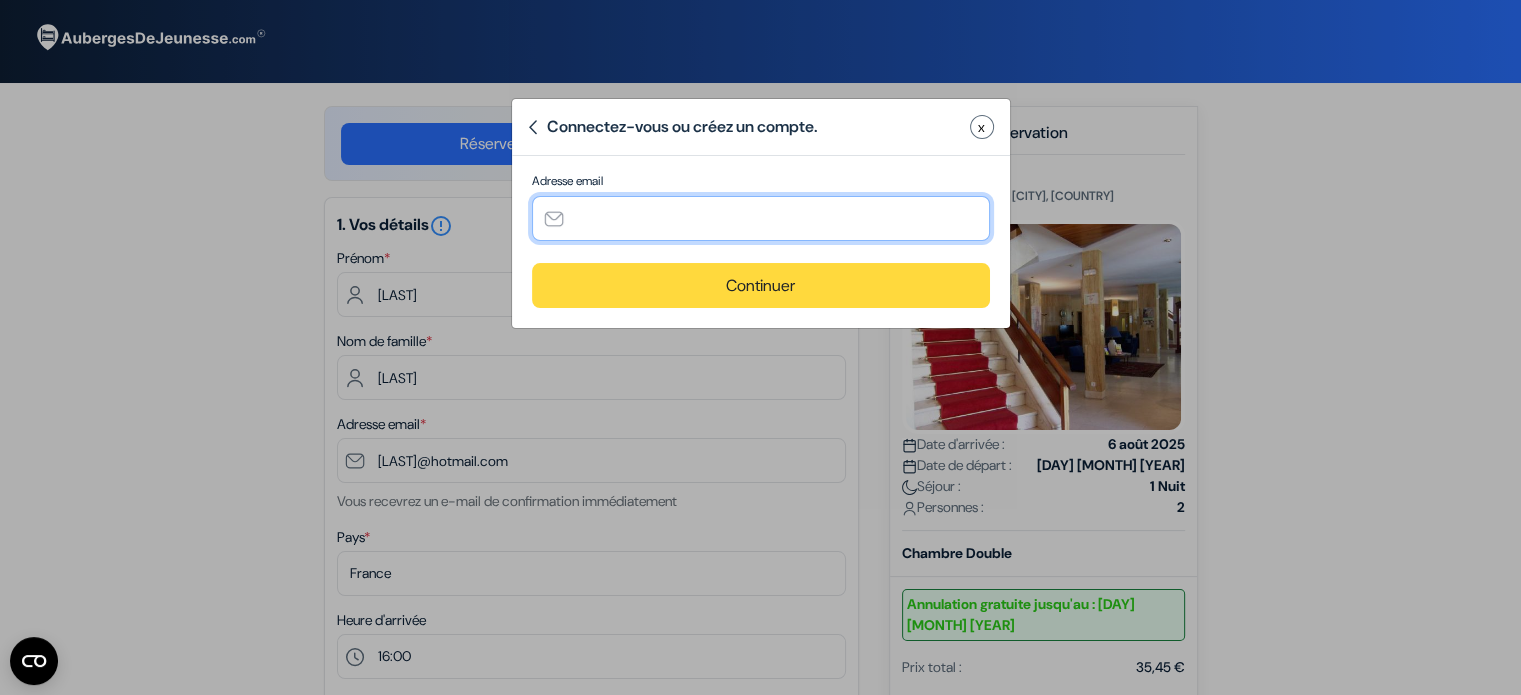 type on "[LAST]@hotmail.com" 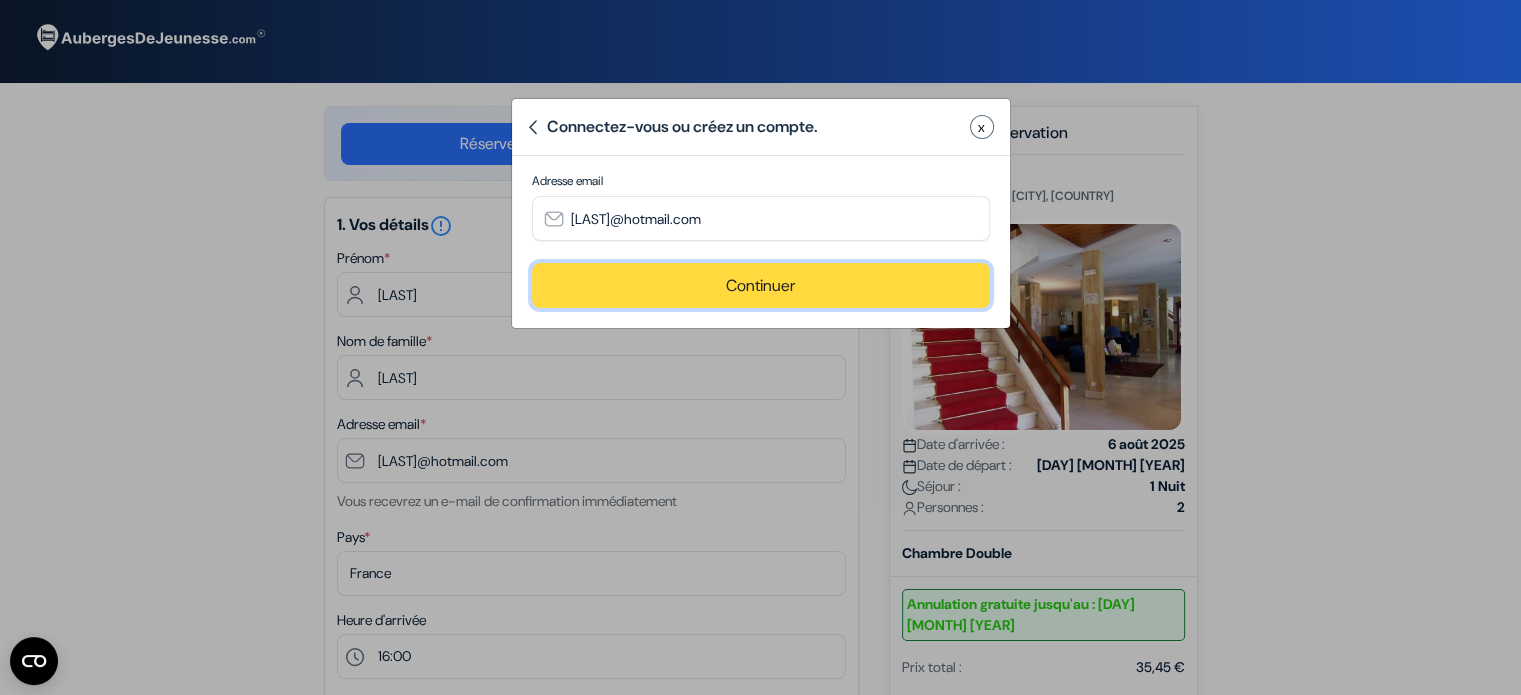 click on "Continuer" at bounding box center [761, 285] 